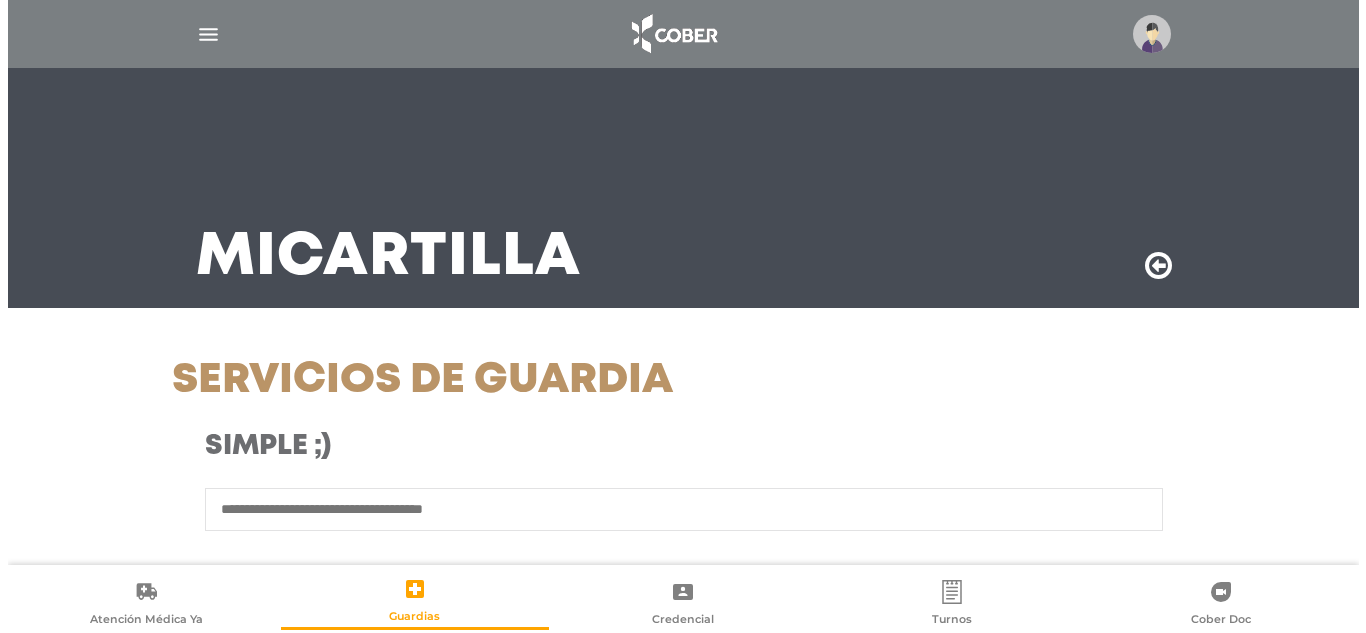 scroll, scrollTop: 0, scrollLeft: 0, axis: both 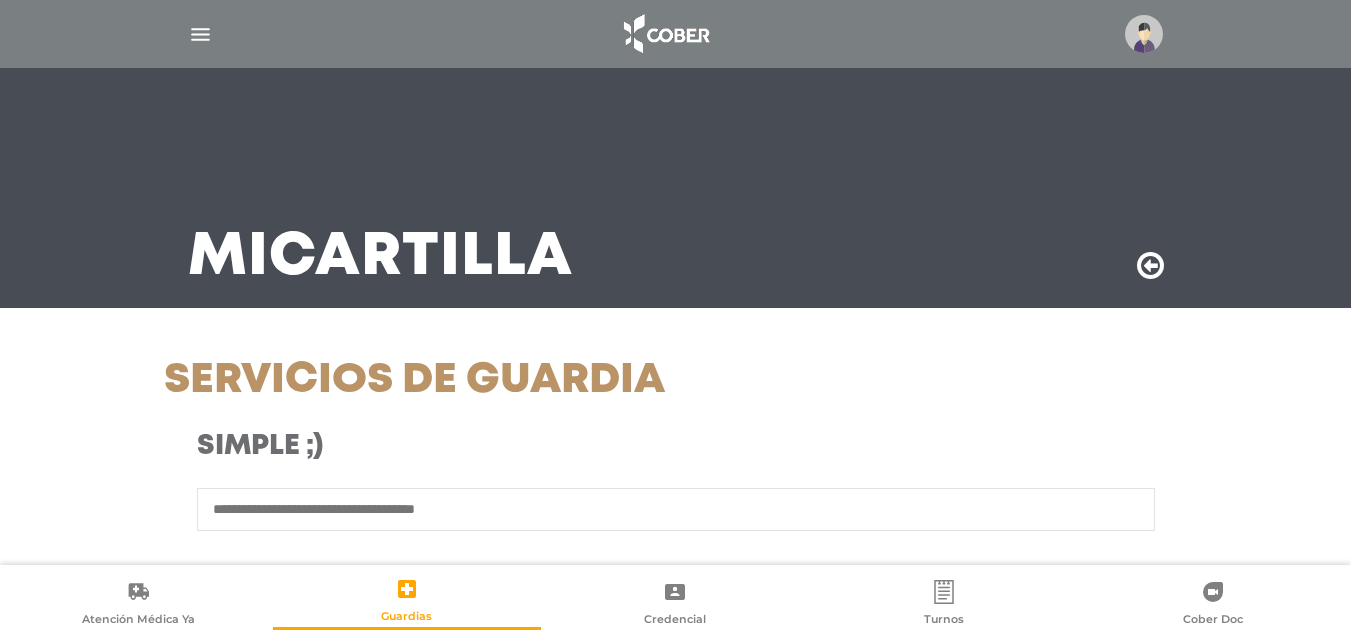 click at bounding box center [676, 34] 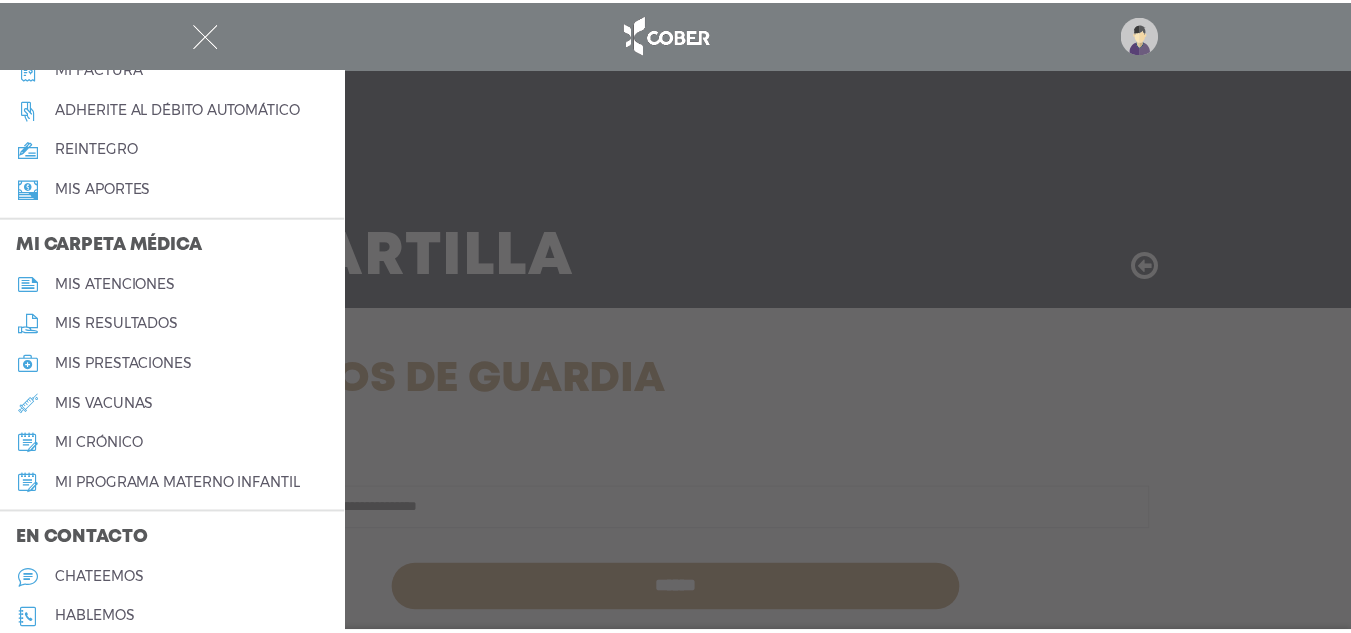 scroll, scrollTop: 910, scrollLeft: 0, axis: vertical 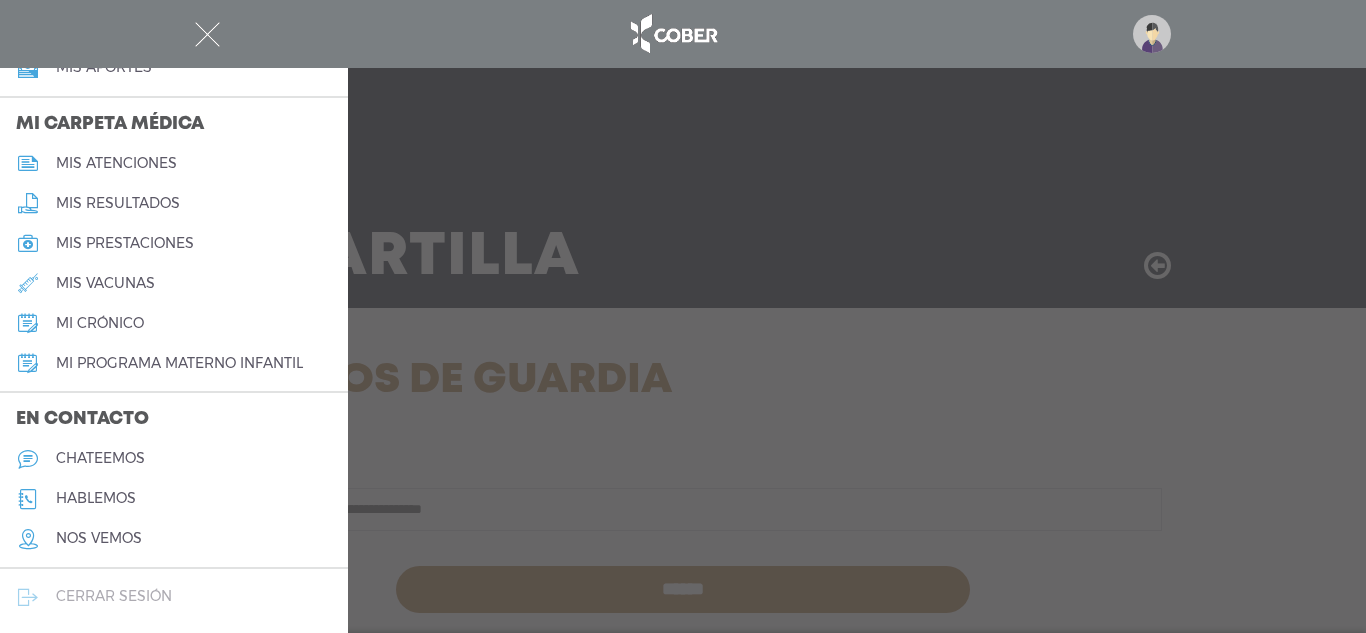 click on "cerrar sesión" at bounding box center [114, 596] 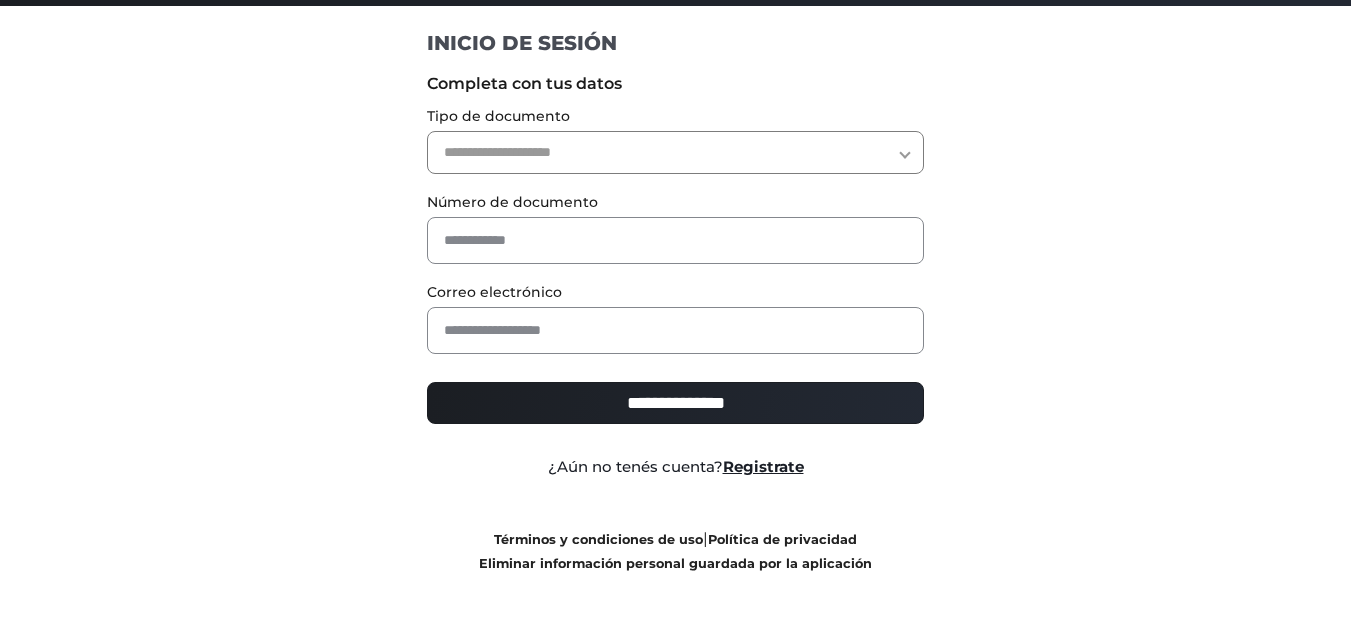 scroll, scrollTop: 89, scrollLeft: 0, axis: vertical 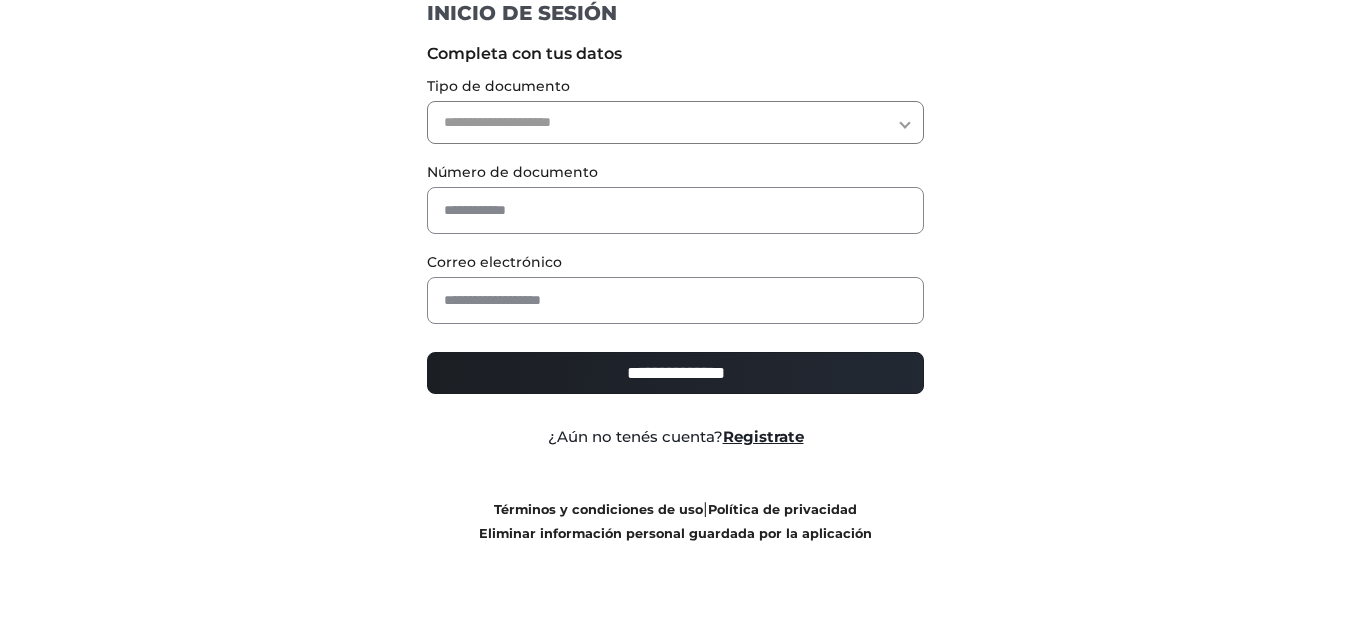 drag, startPoint x: 554, startPoint y: 125, endPoint x: 555, endPoint y: 139, distance: 14.035668 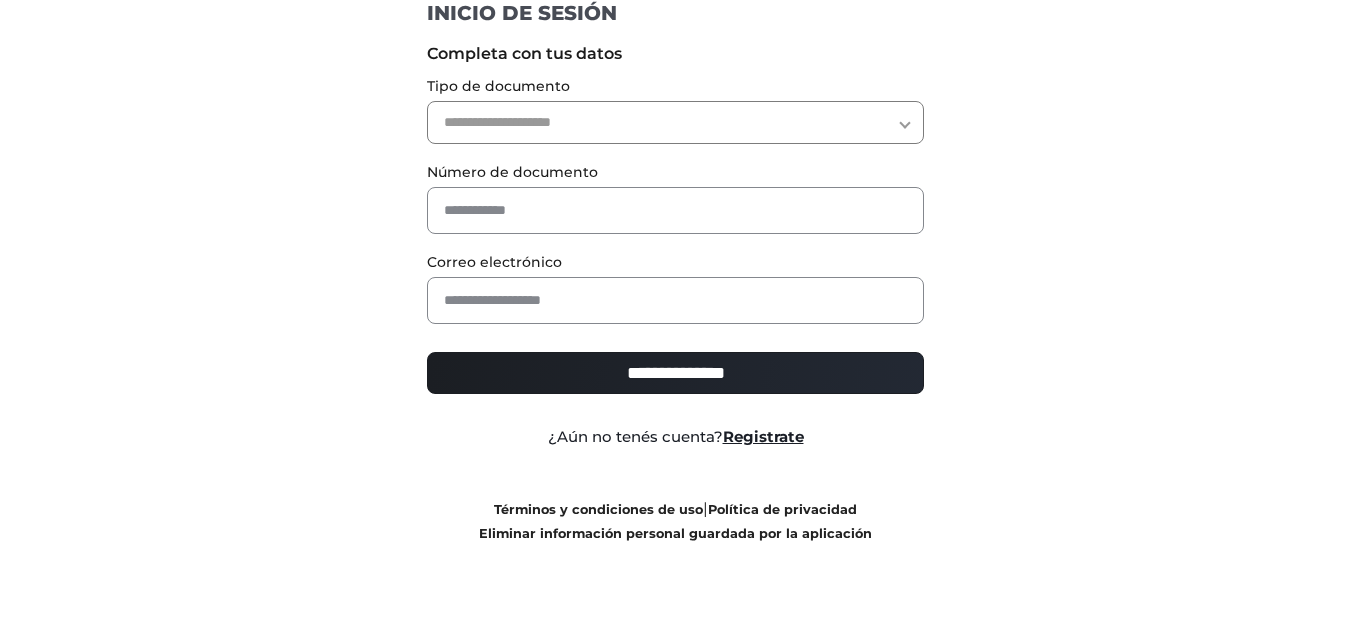 click on "**********" at bounding box center (675, 122) 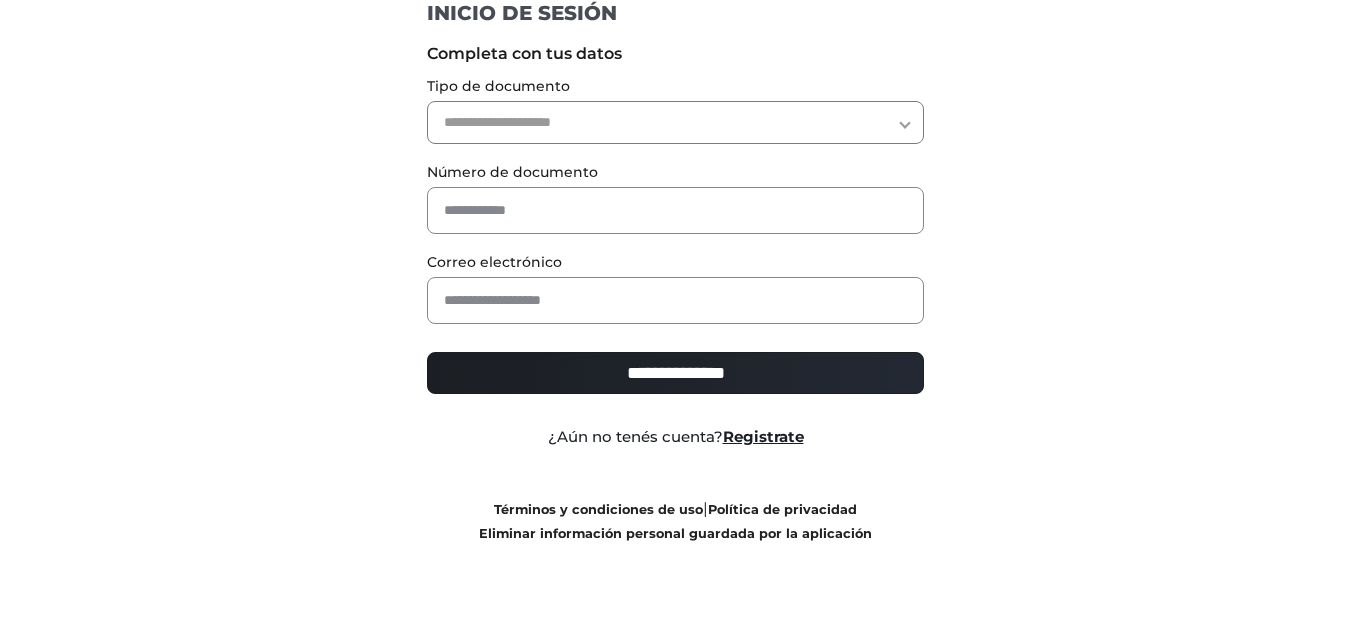 click on "**********" at bounding box center [676, 289] 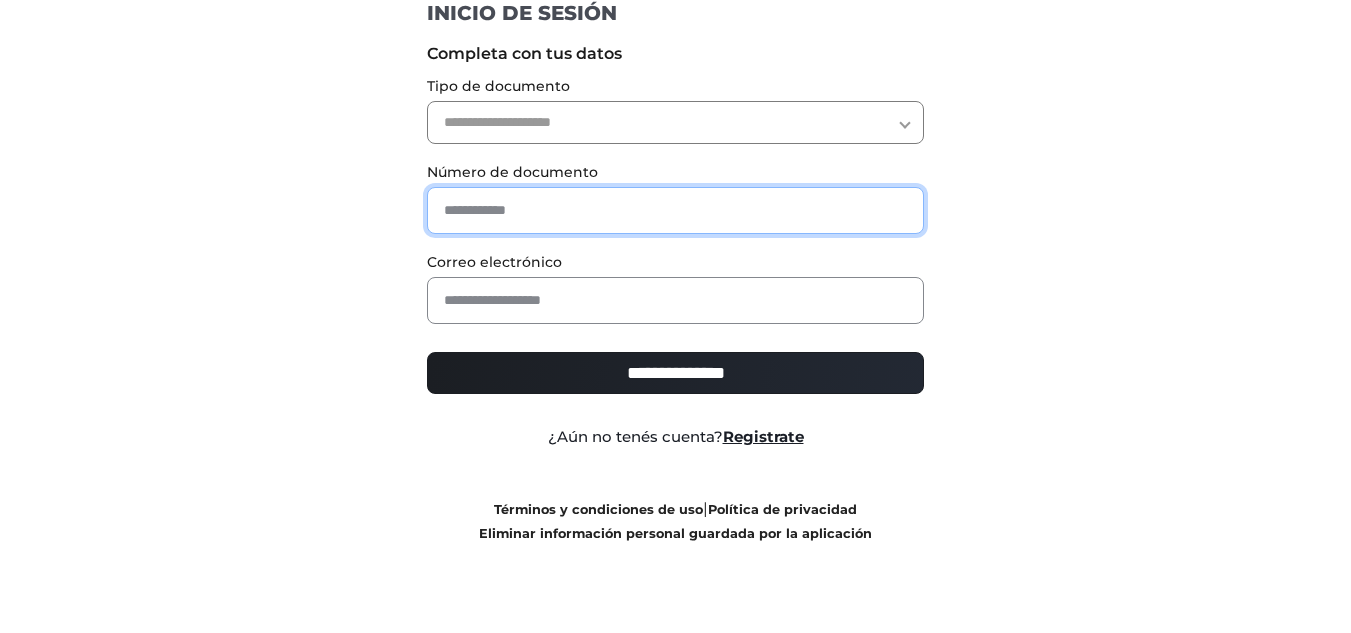 click at bounding box center (675, 210) 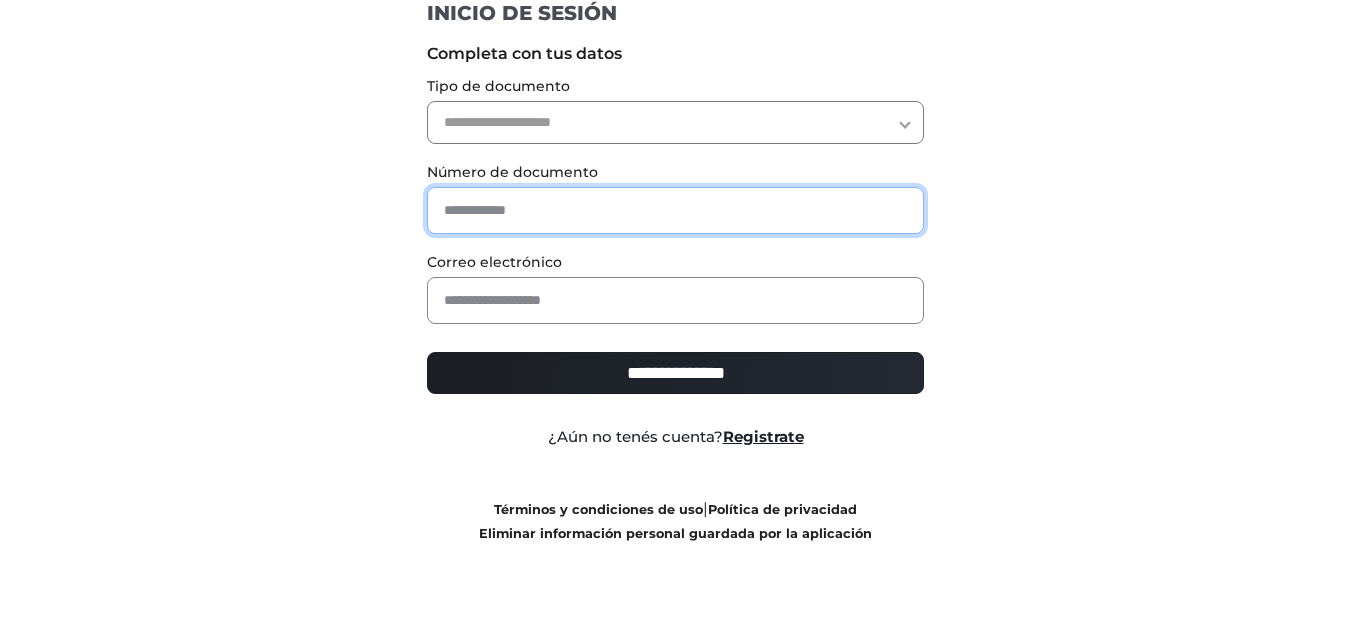 paste on "********" 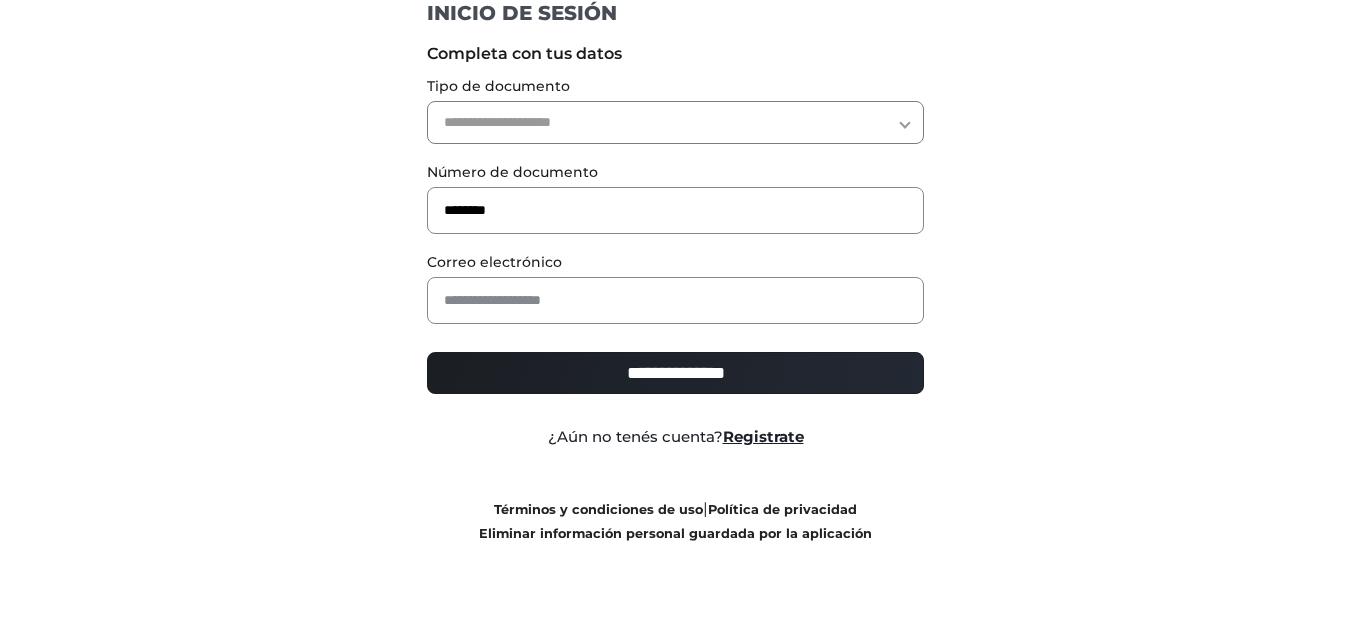 click on "**********" at bounding box center [675, 122] 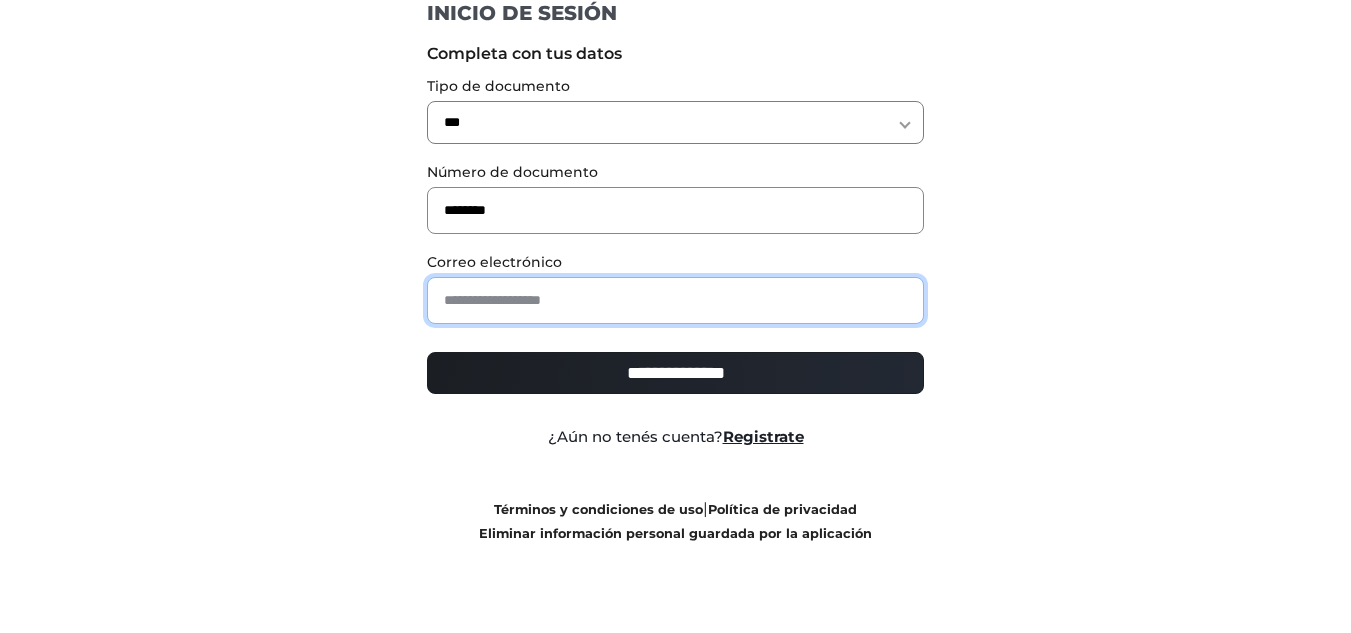 click at bounding box center [675, 300] 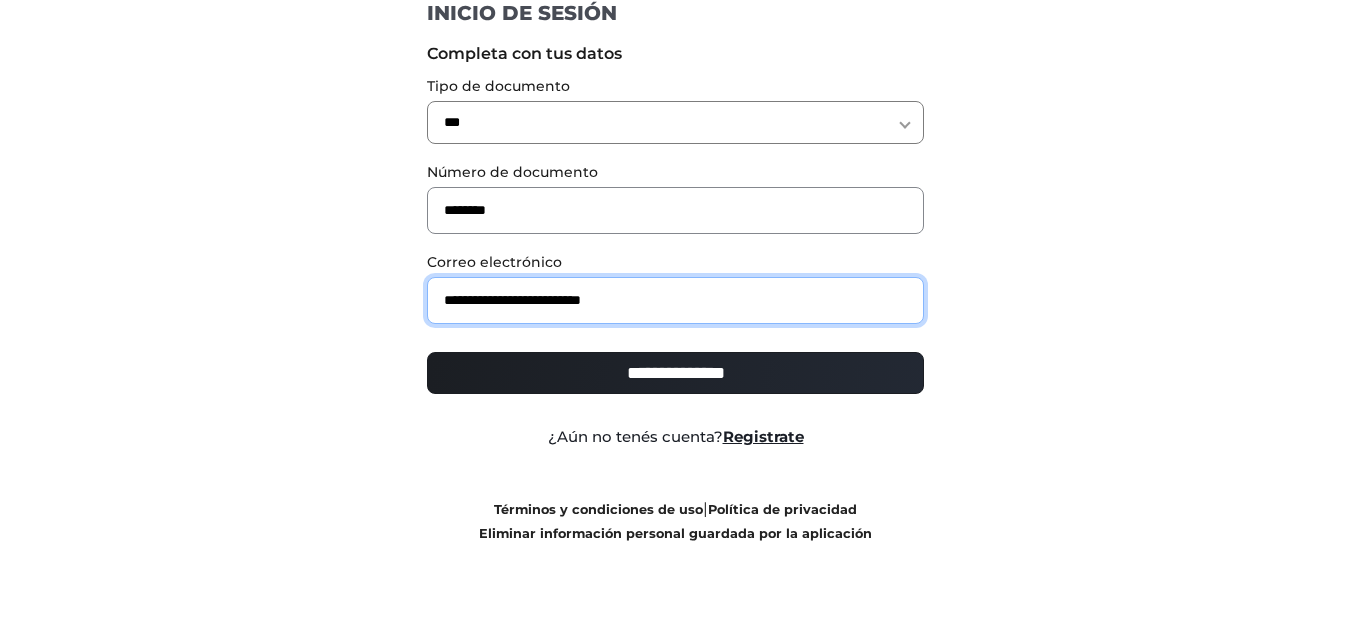 type on "**********" 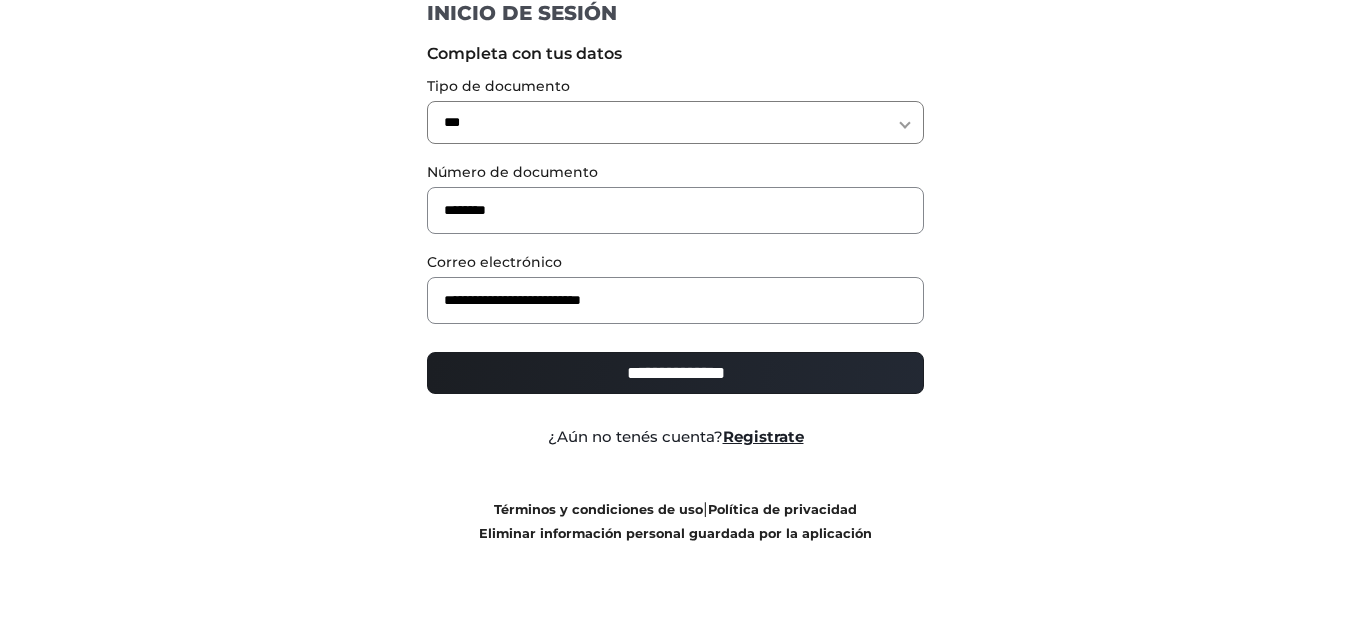 click on "**********" at bounding box center [675, 373] 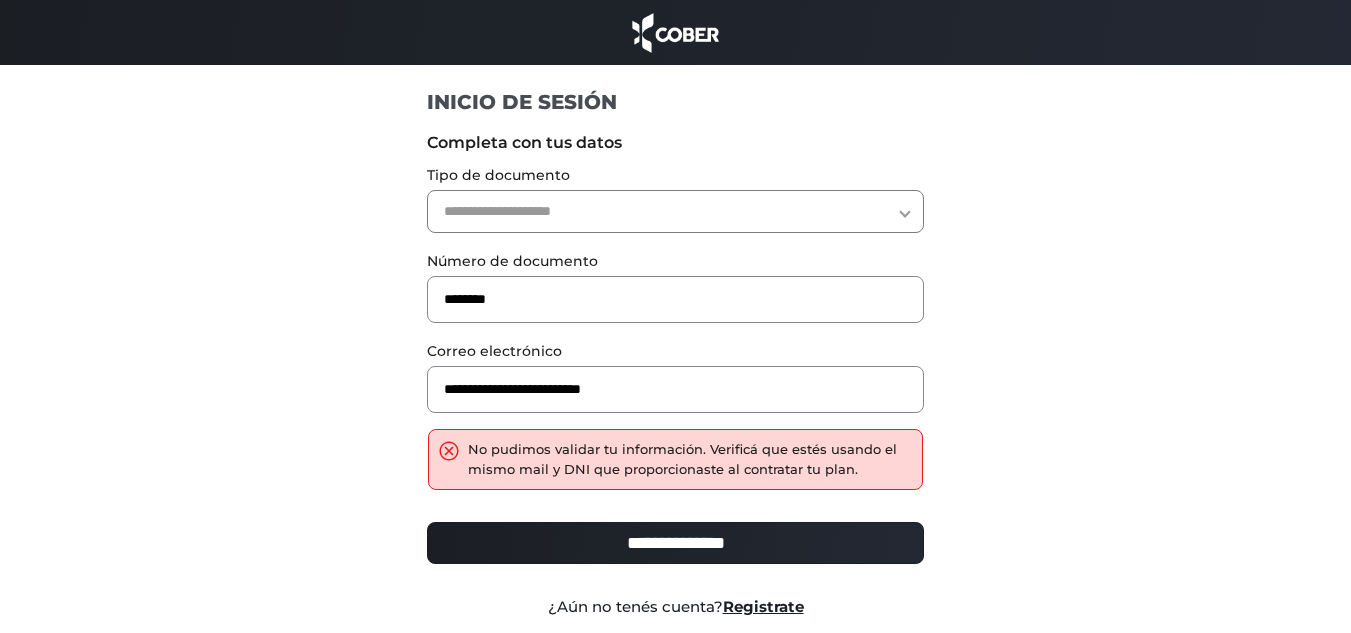 scroll, scrollTop: 0, scrollLeft: 0, axis: both 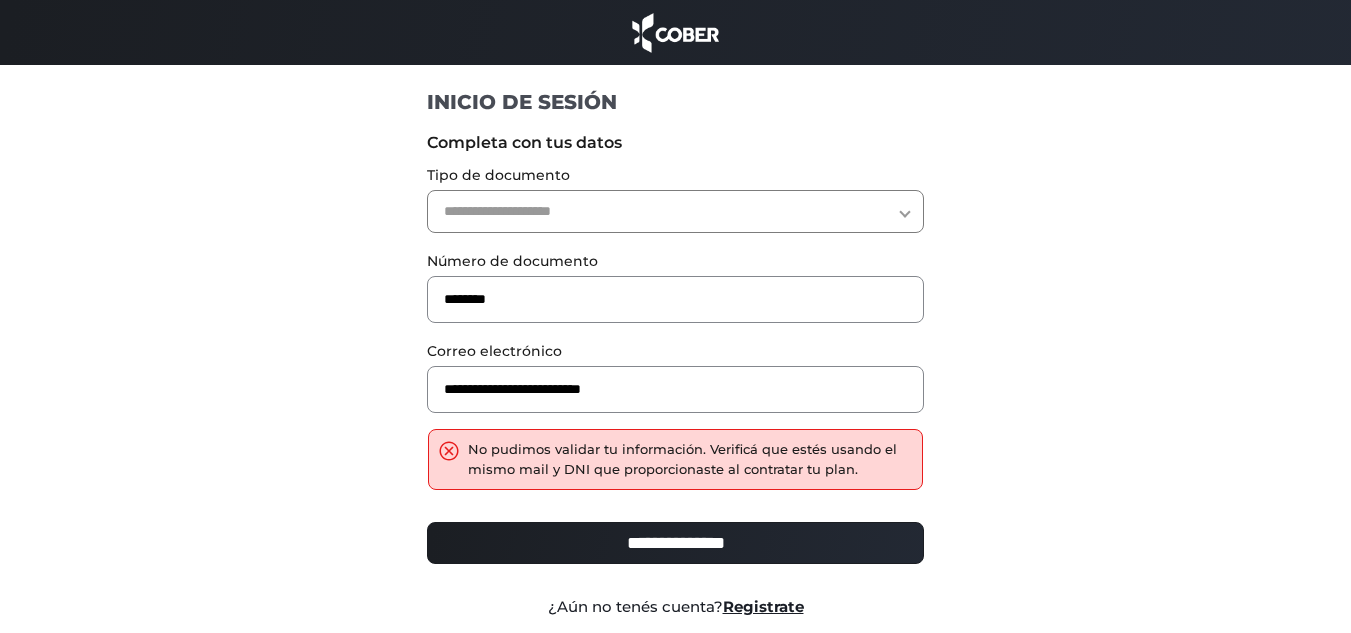 click on "**********" at bounding box center (675, 211) 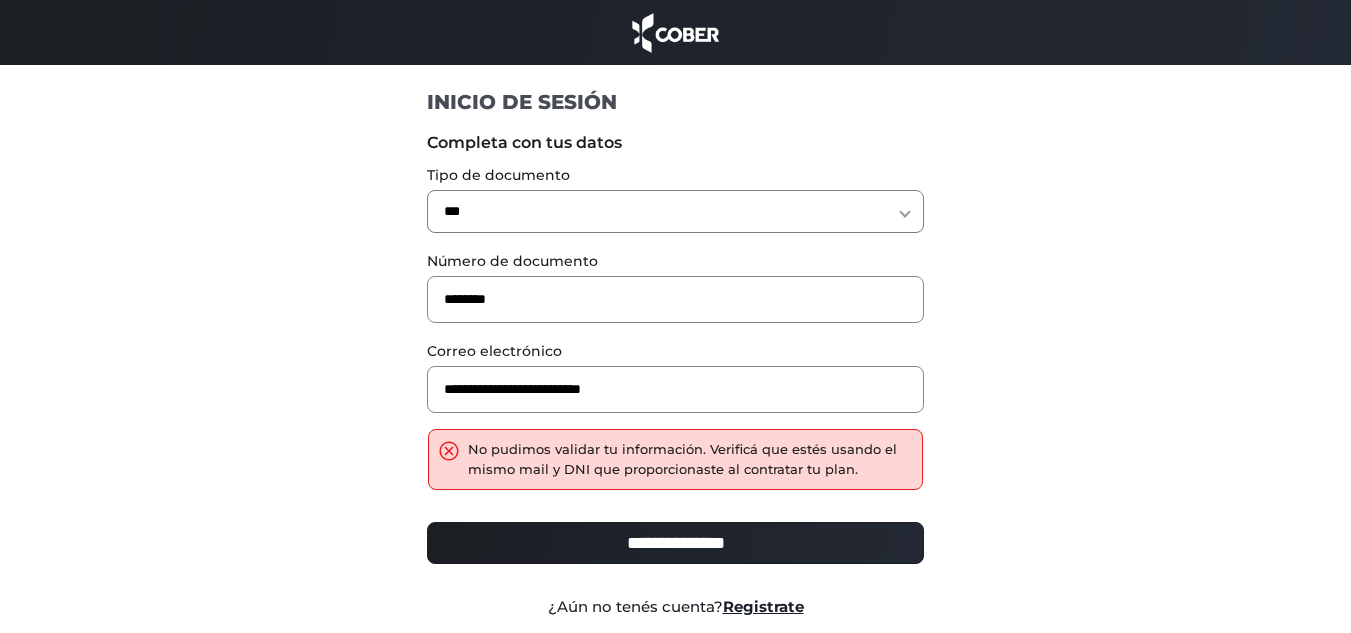 click on "**********" at bounding box center (675, 211) 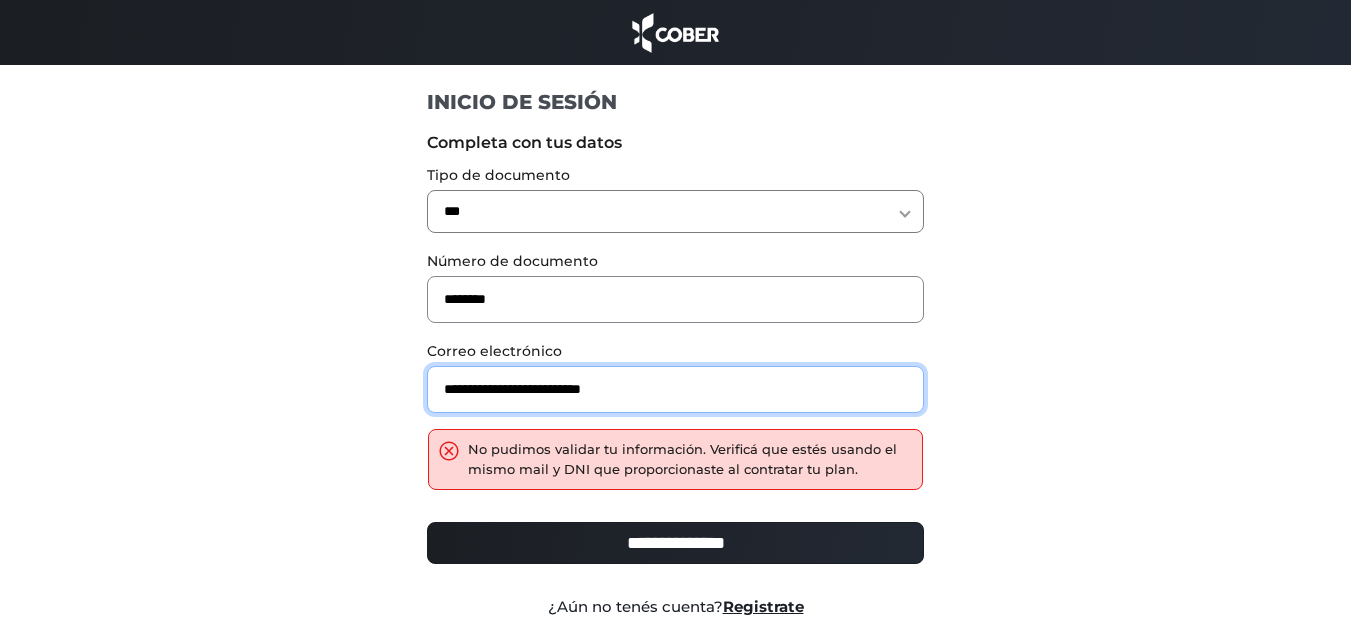 click on "**********" at bounding box center (675, 389) 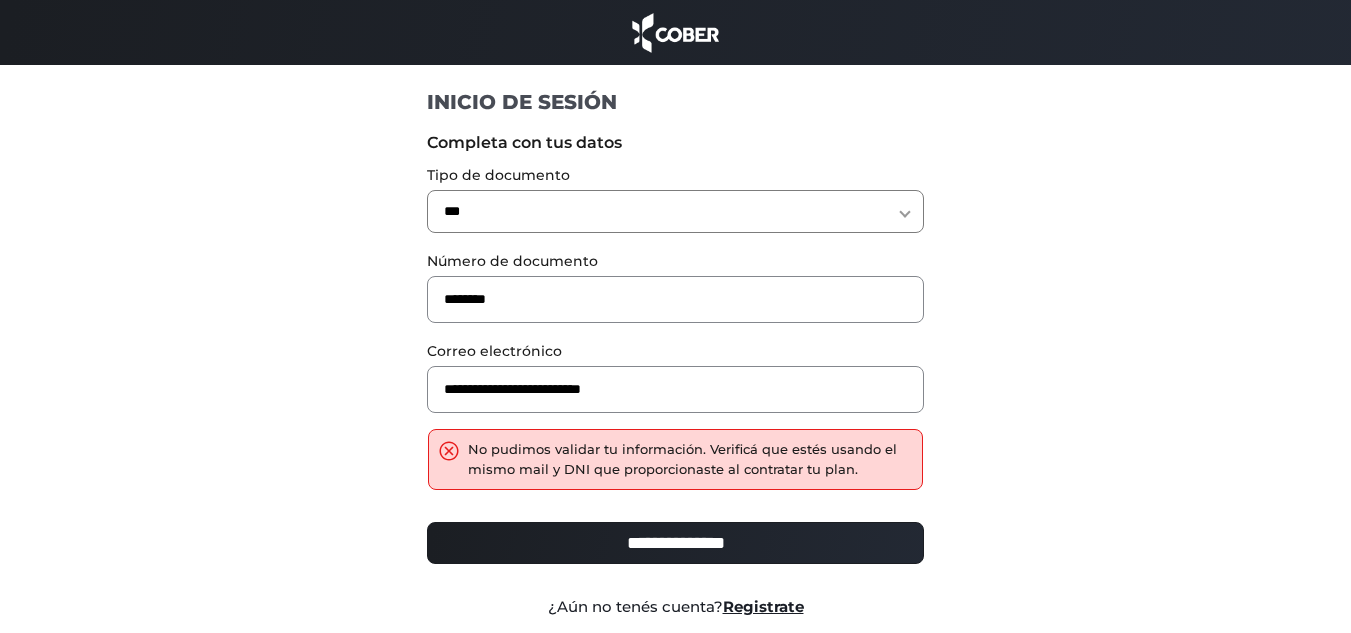 click on "**********" at bounding box center (675, 543) 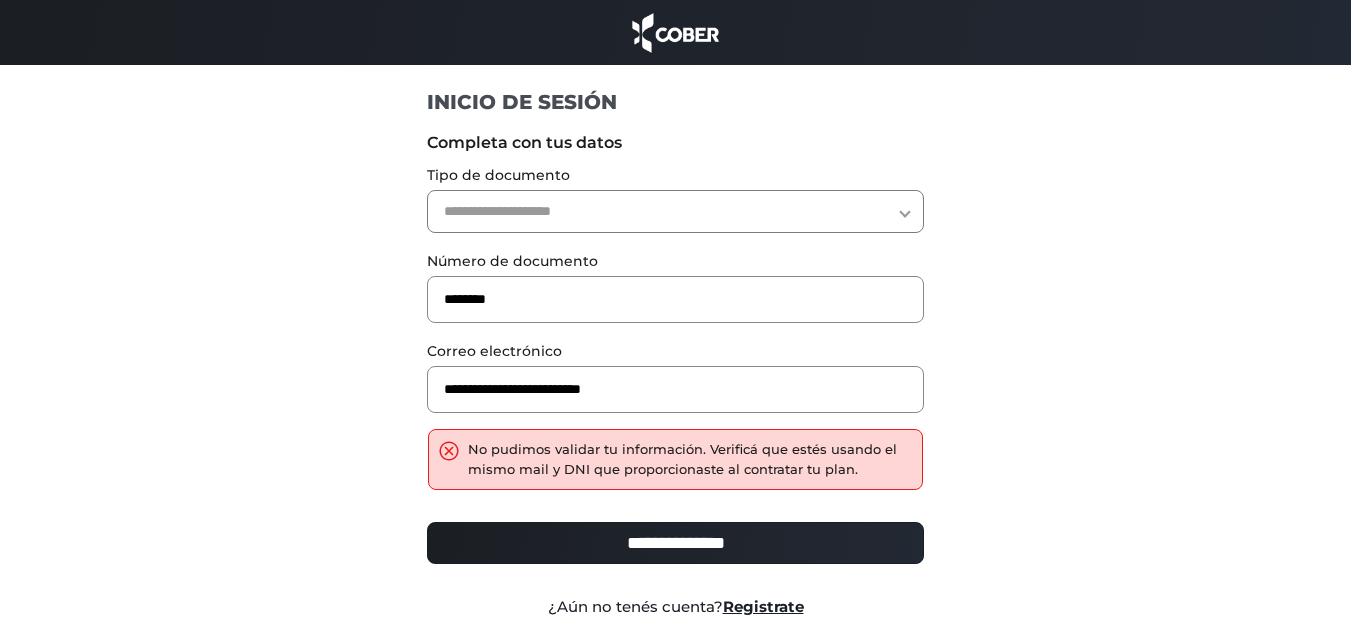scroll, scrollTop: 0, scrollLeft: 0, axis: both 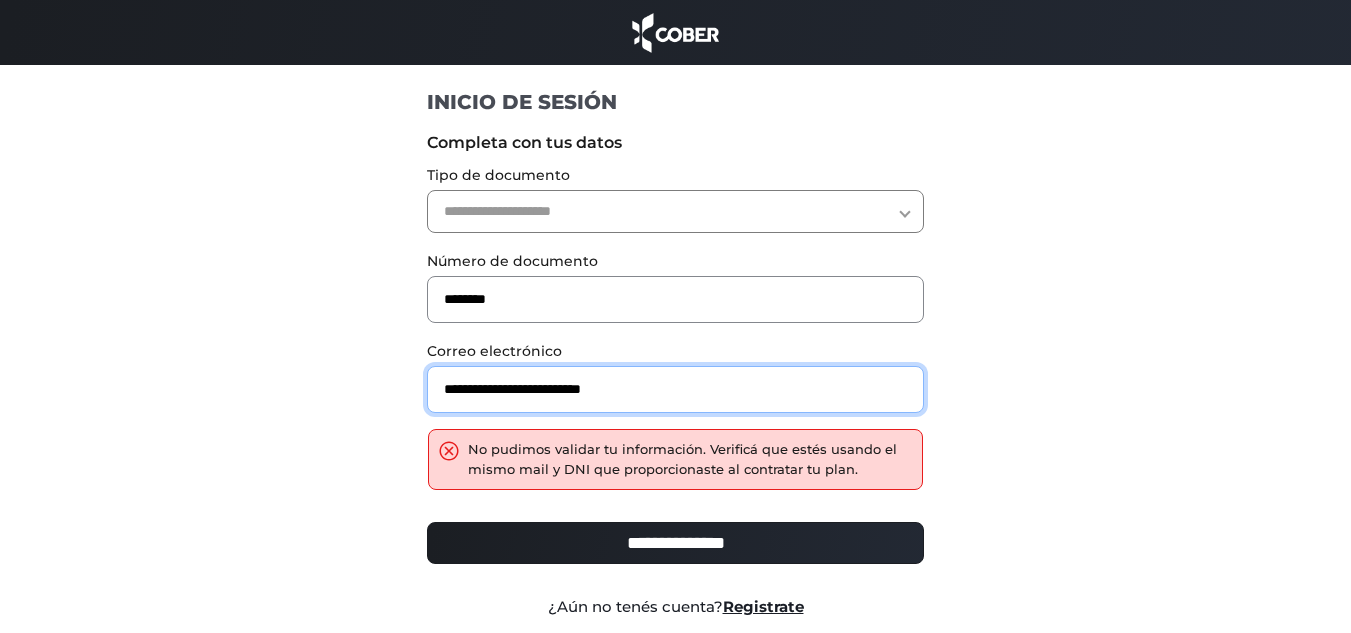 click on "**********" at bounding box center [675, 389] 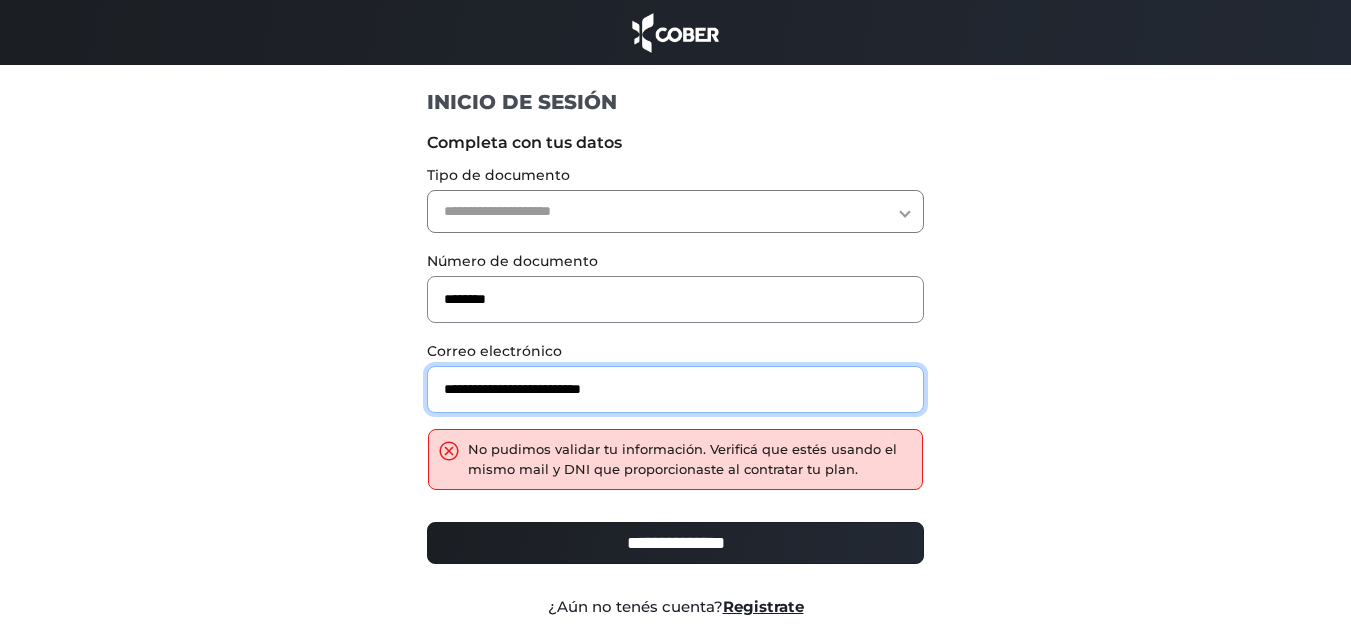 click on "**********" at bounding box center (675, 389) 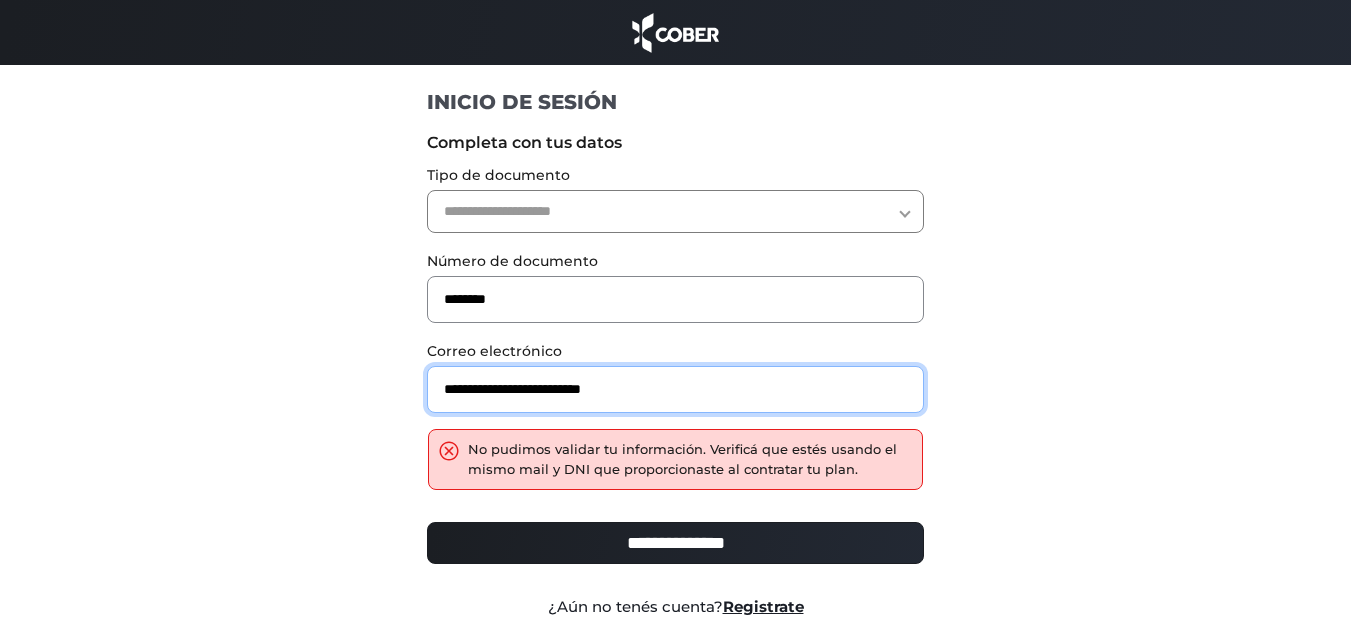 click on "**********" at bounding box center (675, 389) 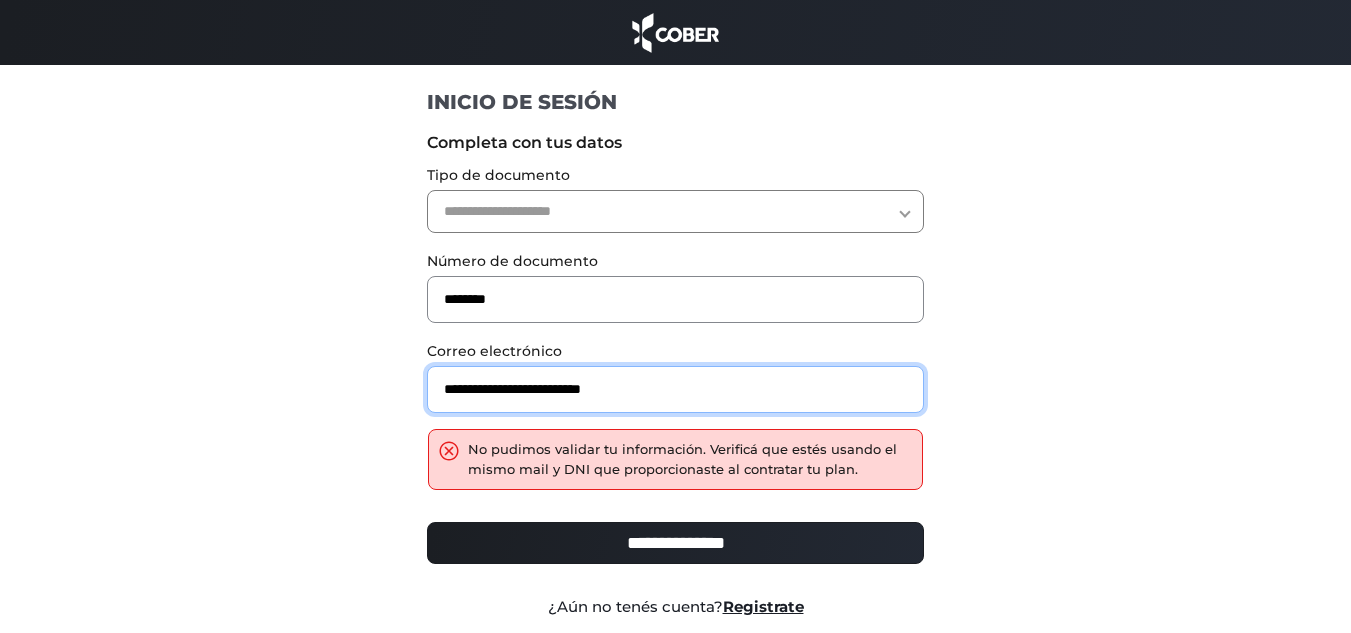 paste on "*****" 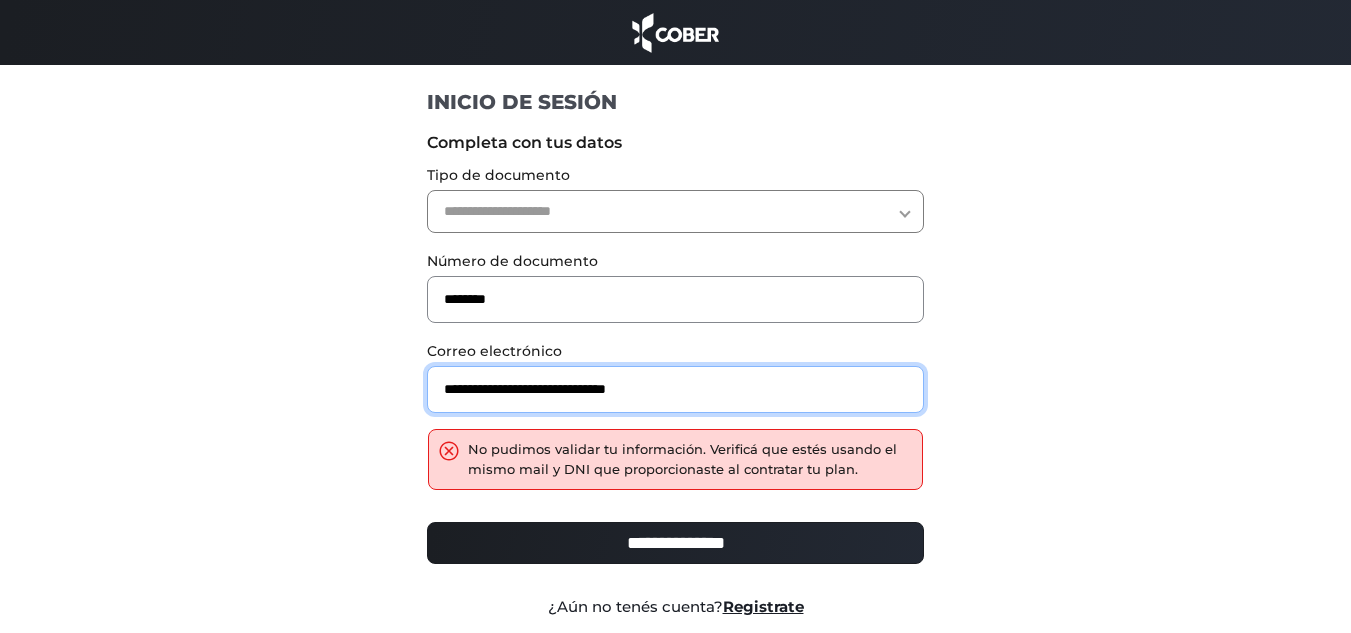 type on "**********" 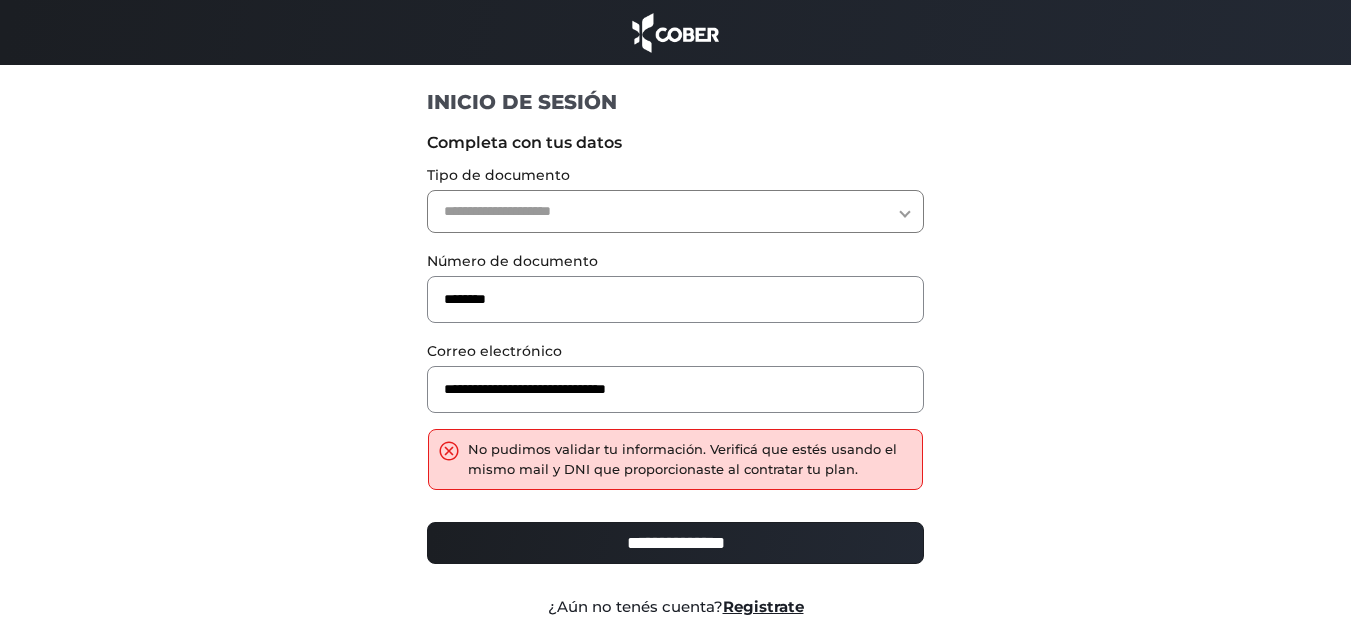 click on "**********" at bounding box center [675, 211] 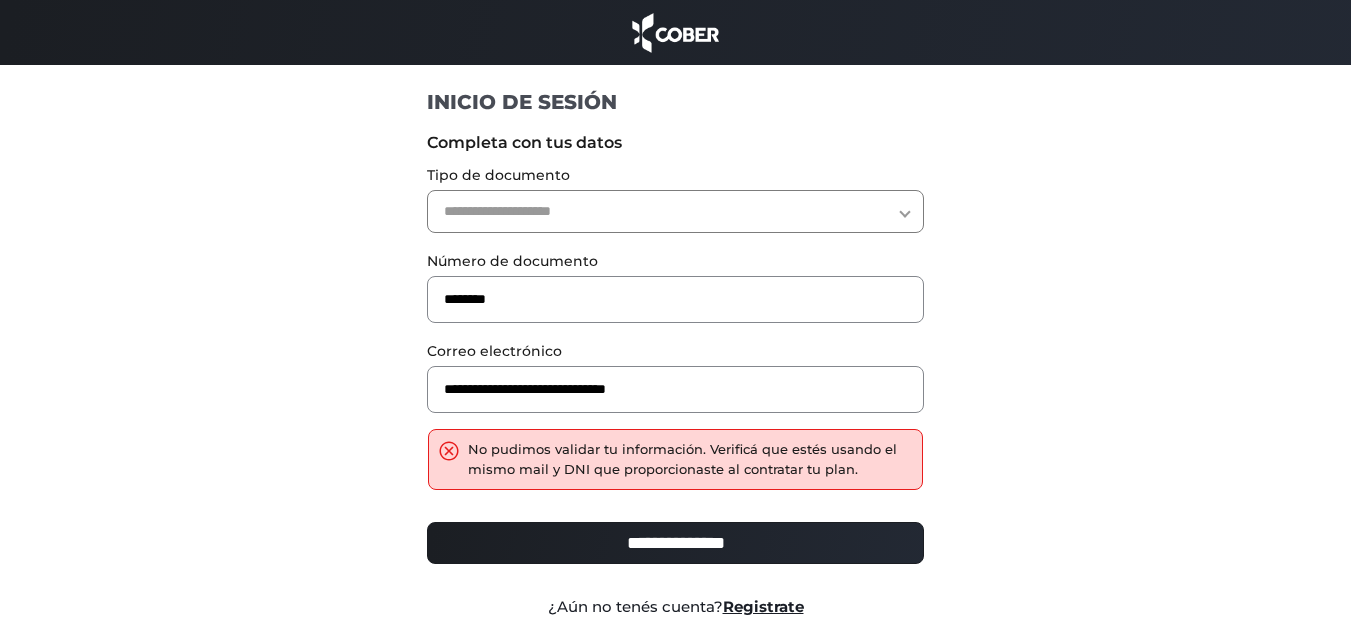 select on "***" 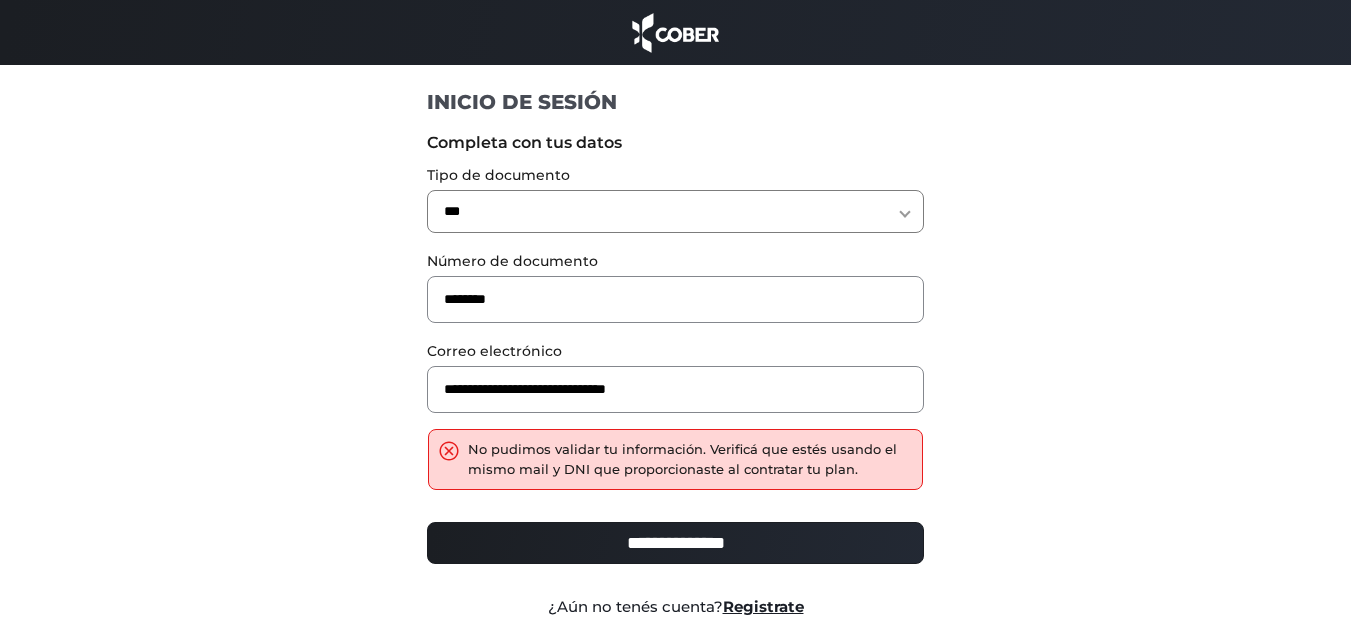 click on "**********" at bounding box center (675, 211) 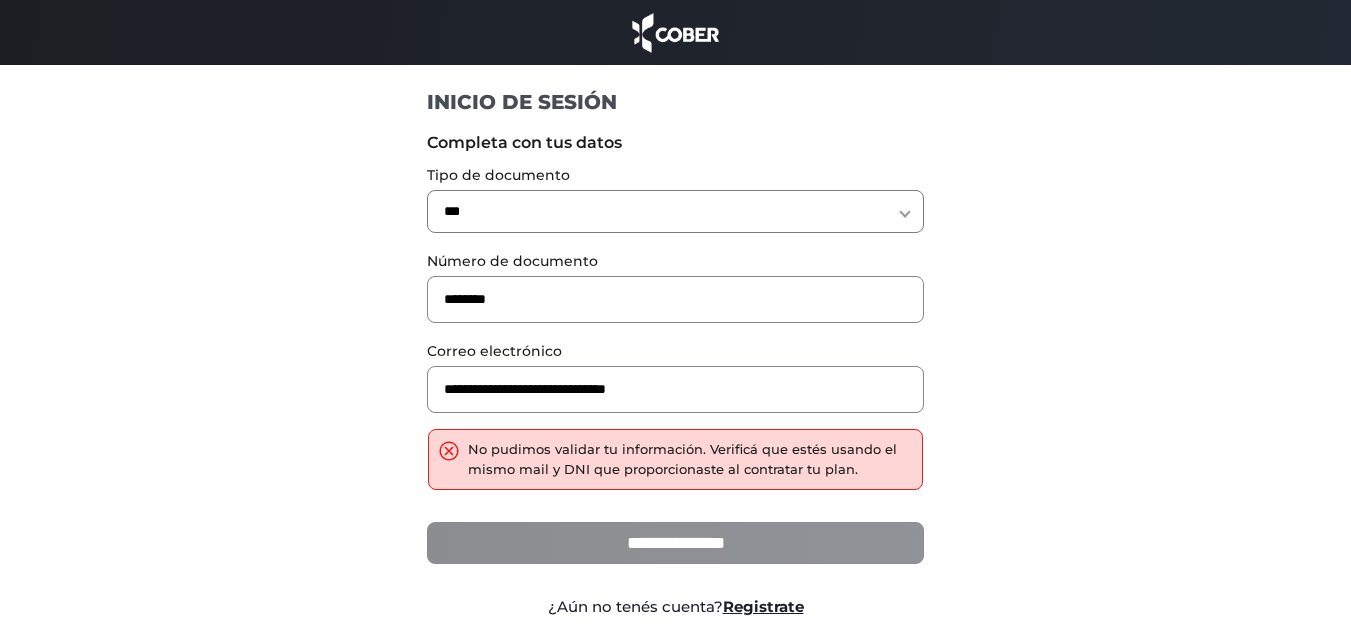 click on "**********" at bounding box center (675, 543) 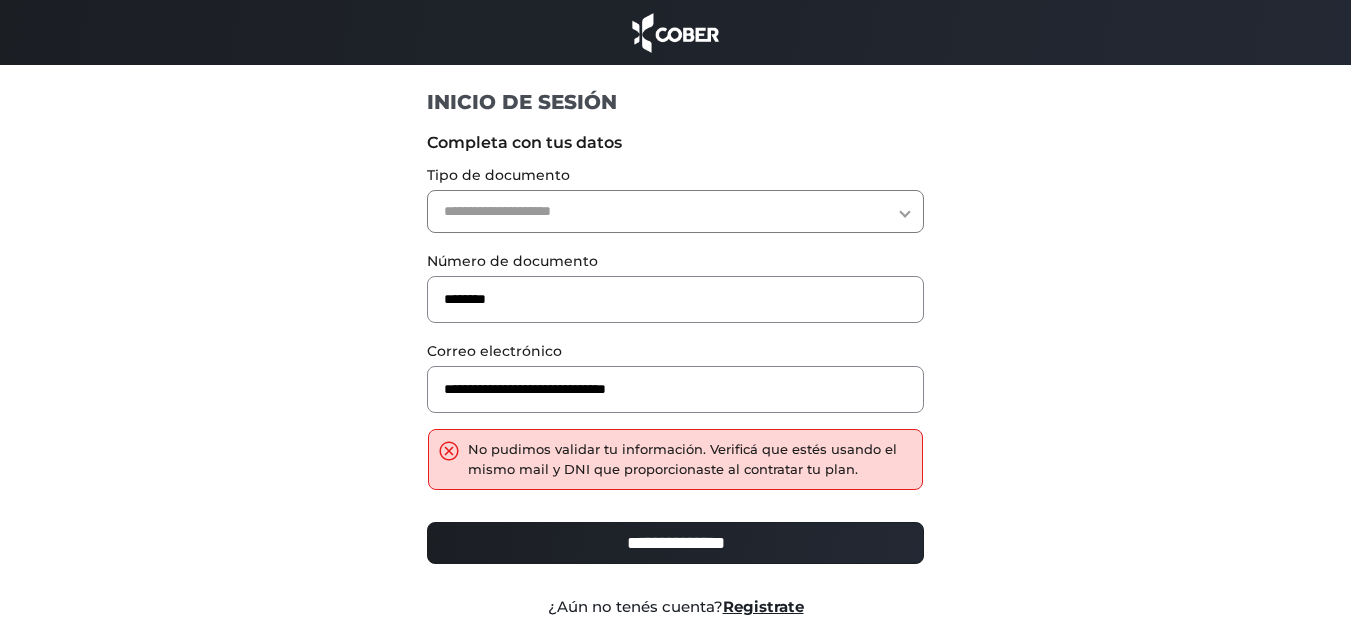 scroll, scrollTop: 0, scrollLeft: 0, axis: both 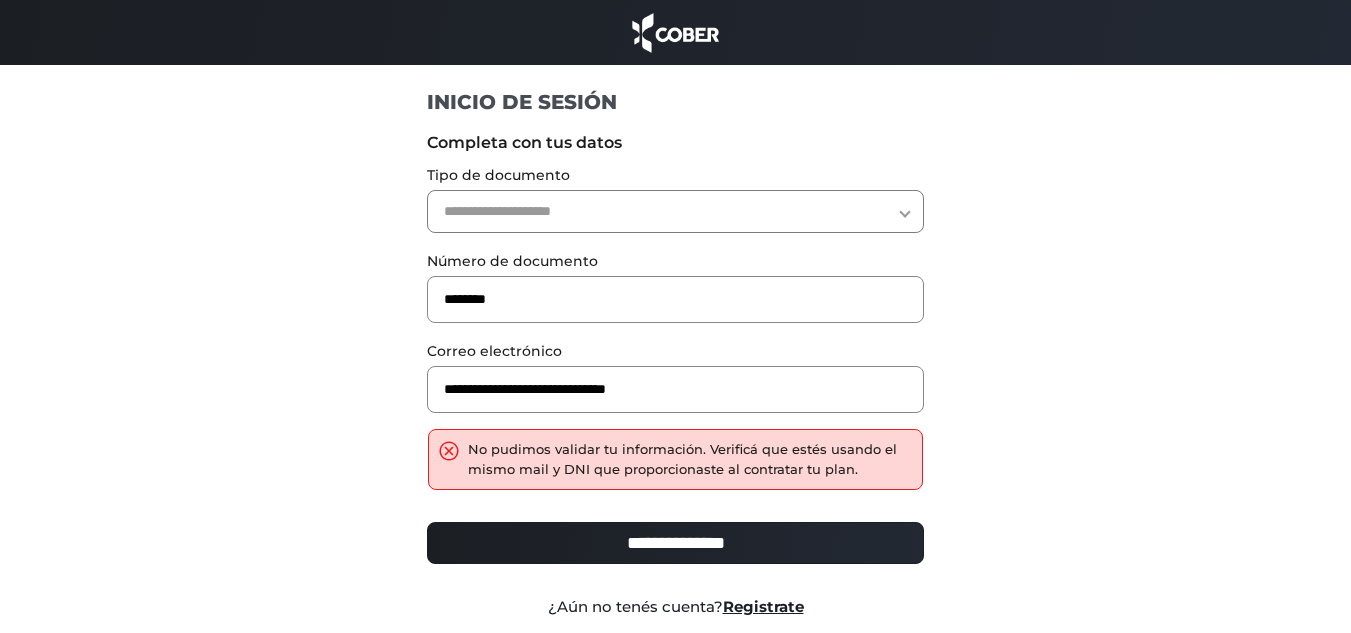 click on "**********" at bounding box center (675, 211) 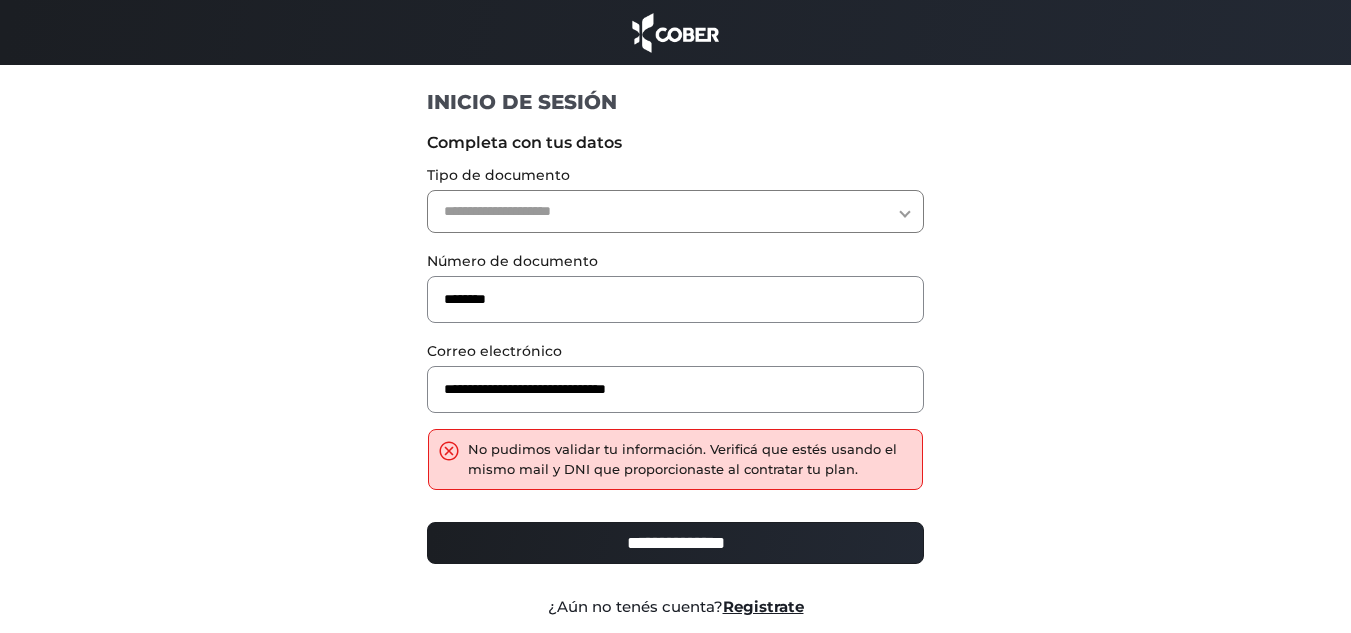 select on "**" 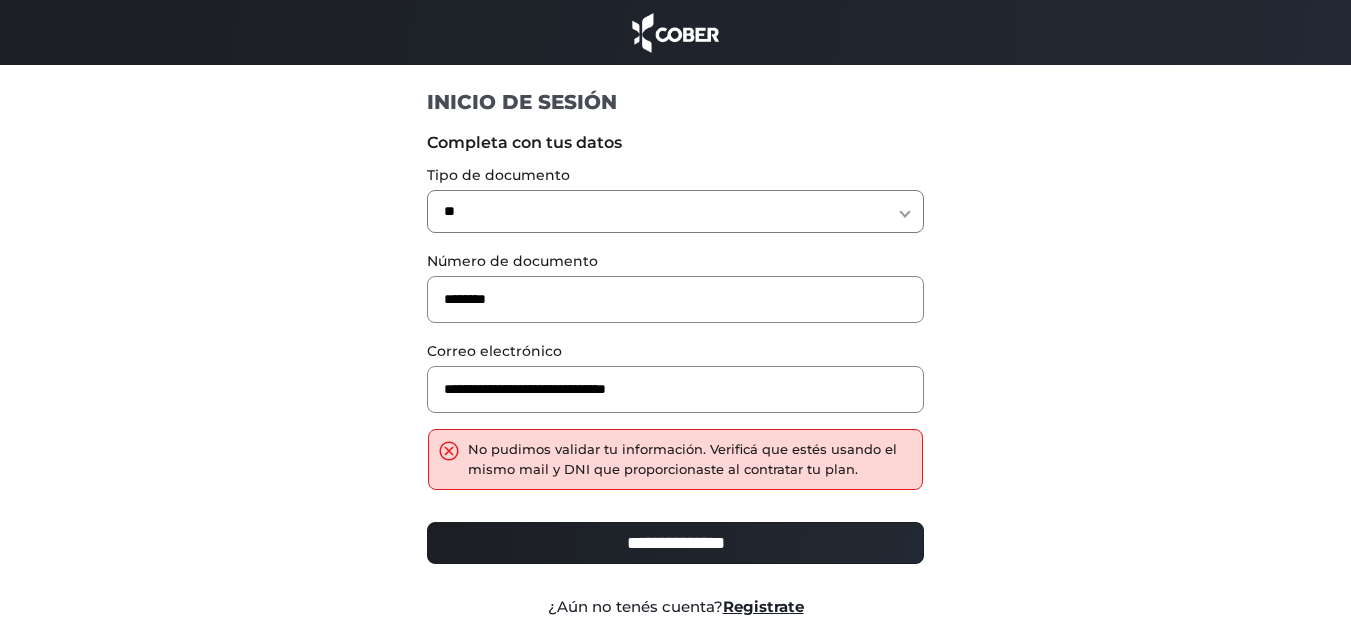 click on "**********" at bounding box center [675, 211] 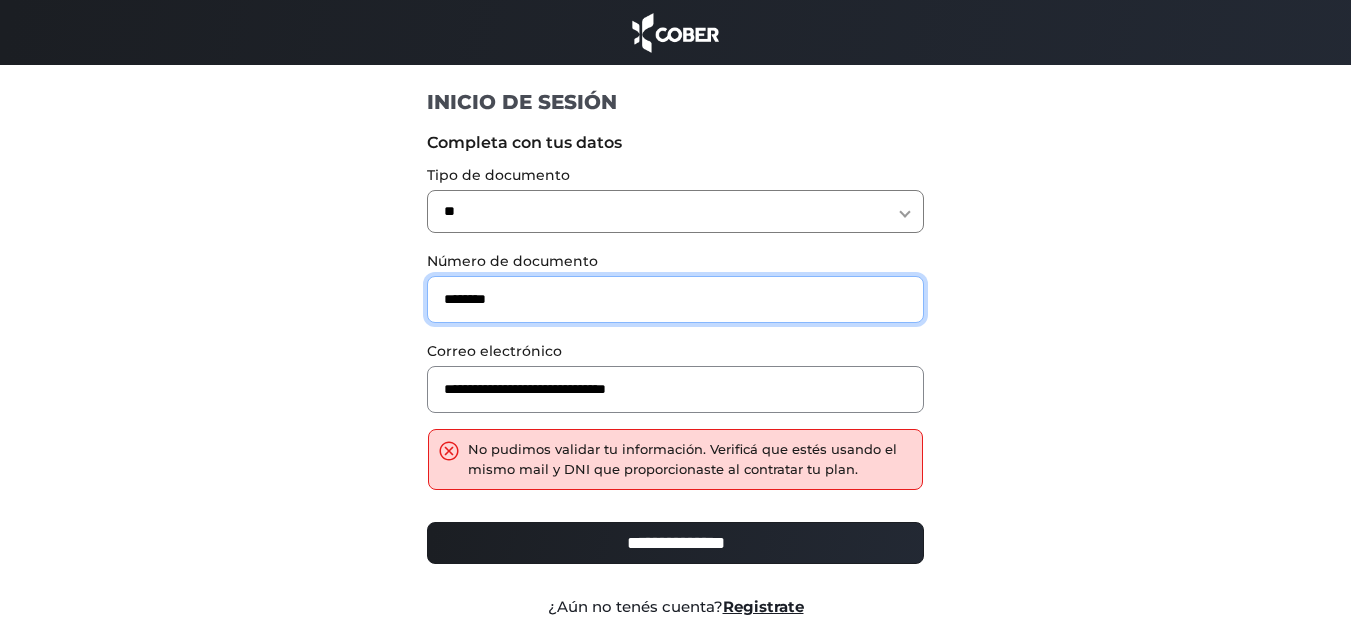 click on "********" at bounding box center (675, 299) 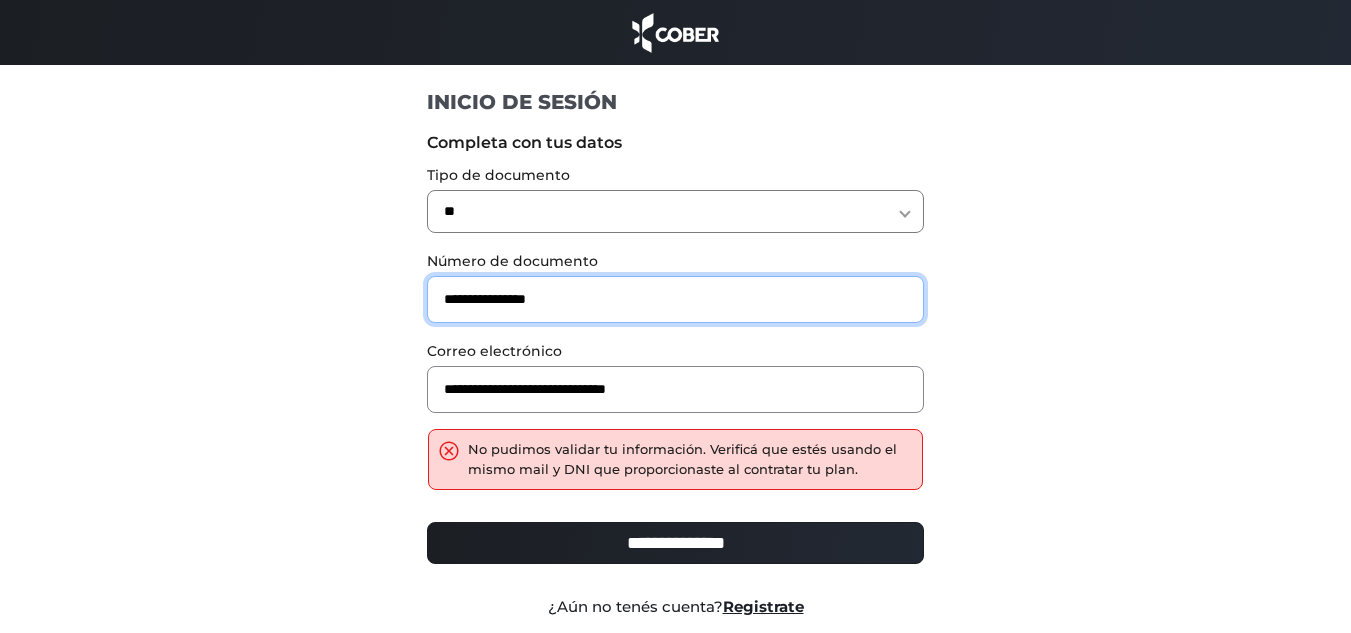 click on "**********" at bounding box center [675, 299] 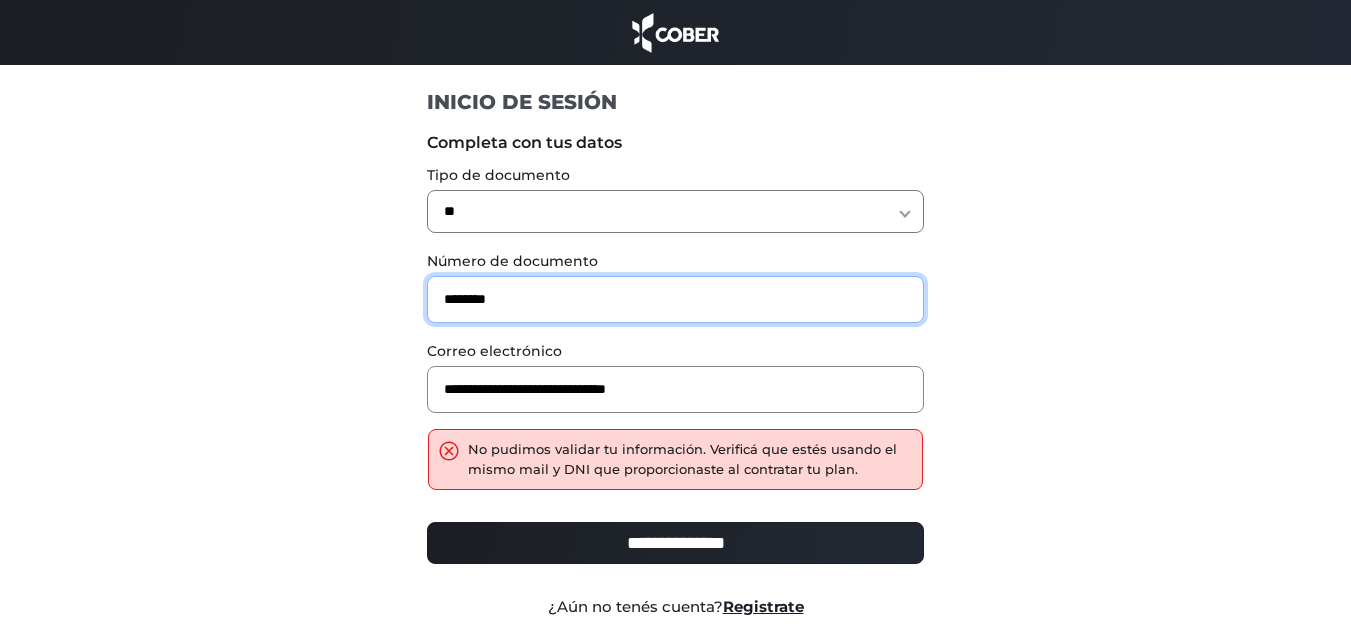 type on "********" 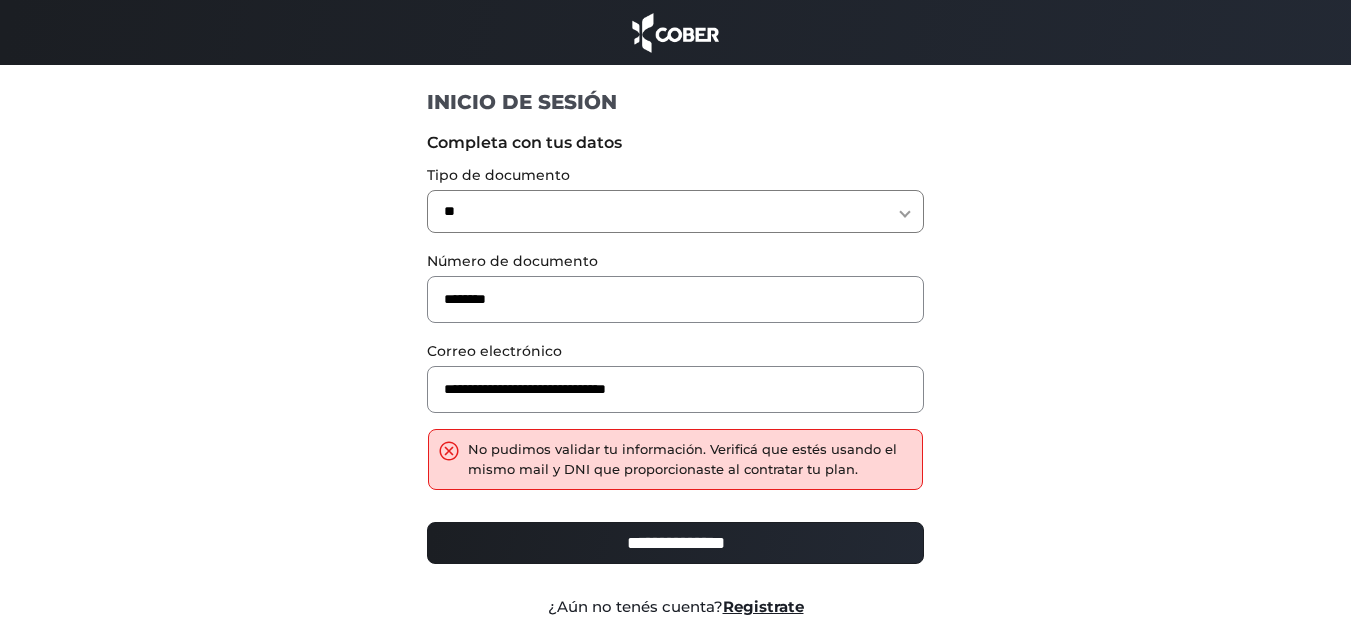click on "**********" at bounding box center [675, 211] 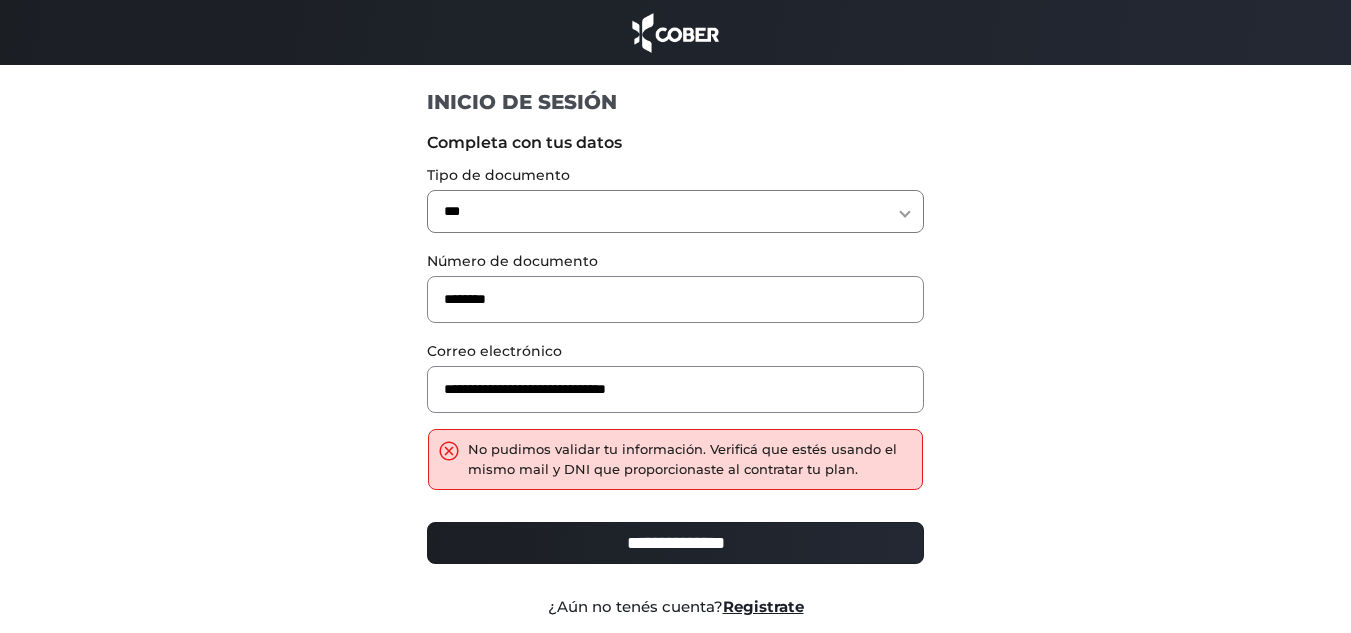 click on "**********" at bounding box center [675, 543] 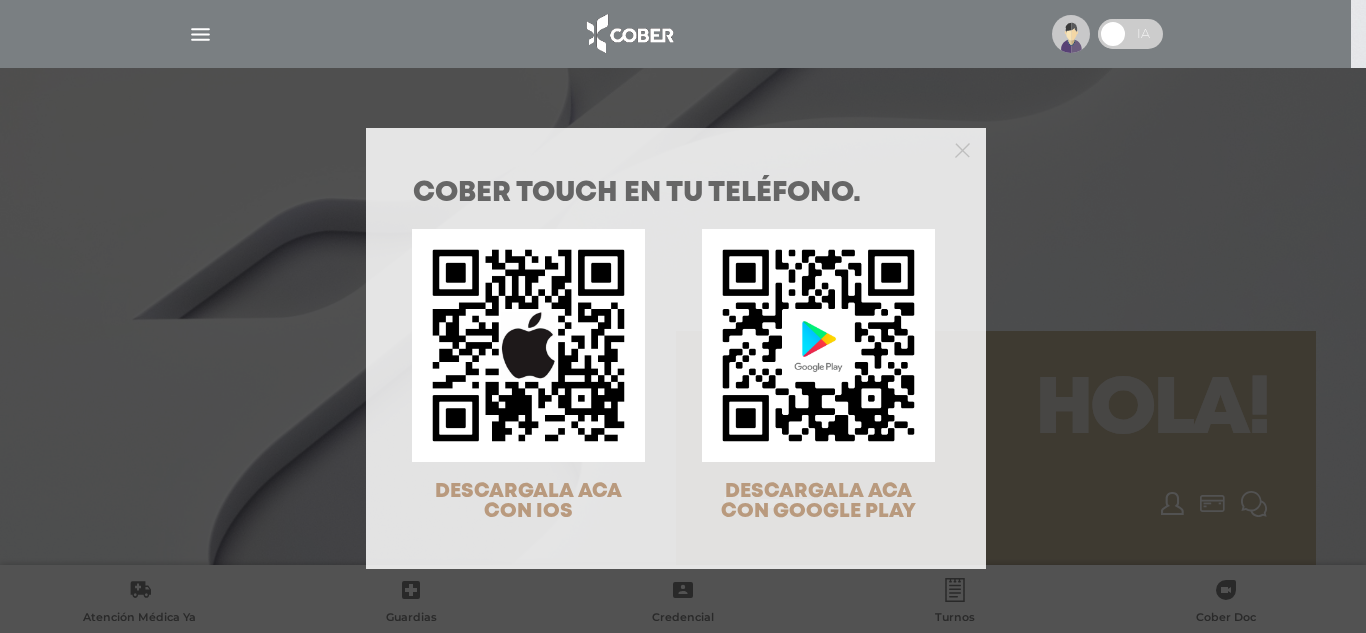 scroll, scrollTop: 0, scrollLeft: 0, axis: both 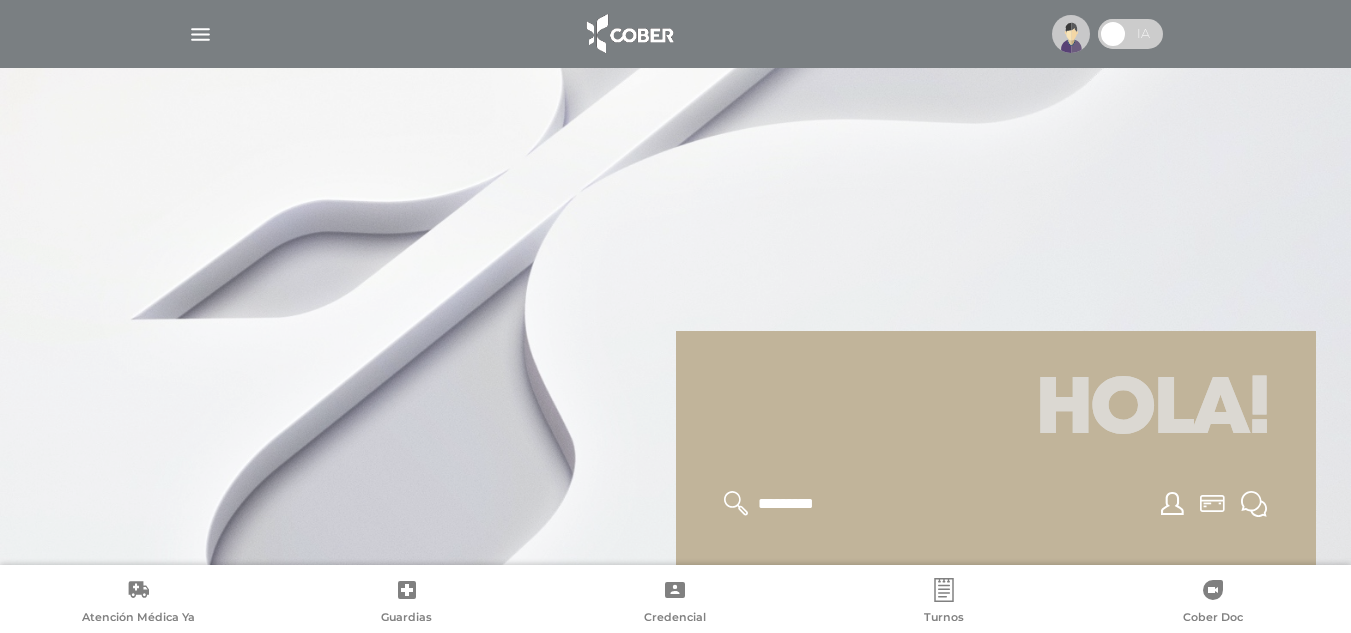 click at bounding box center [200, 34] 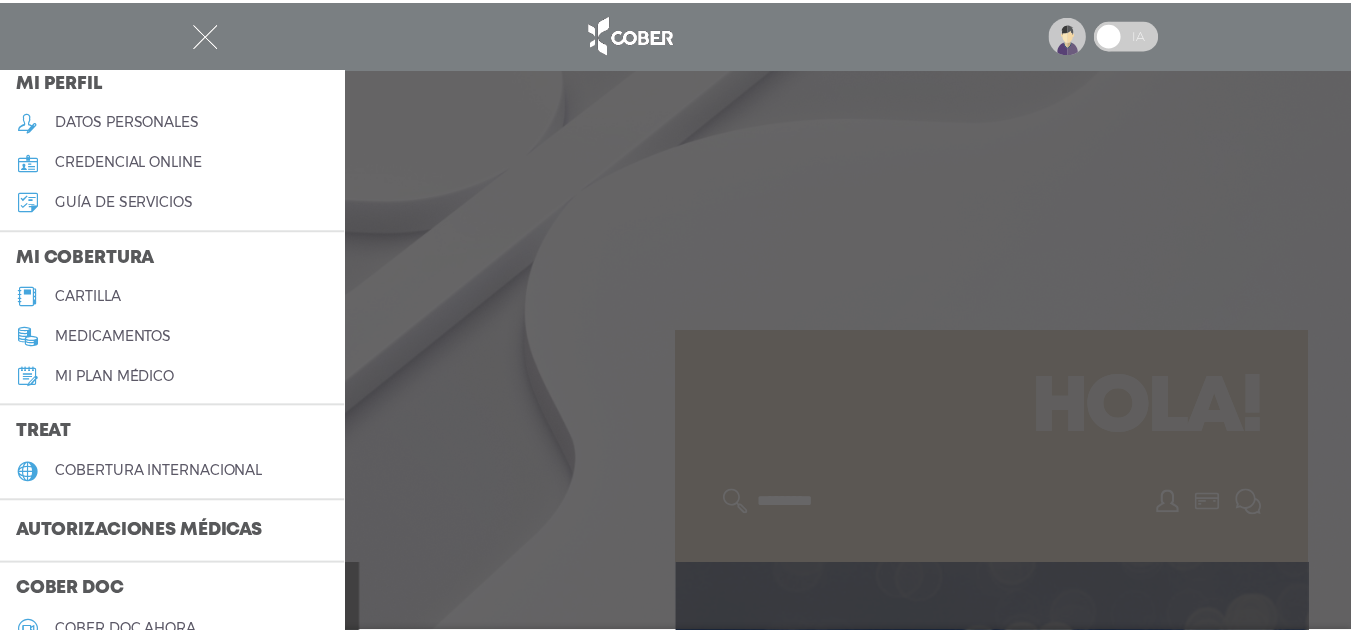 scroll, scrollTop: 200, scrollLeft: 0, axis: vertical 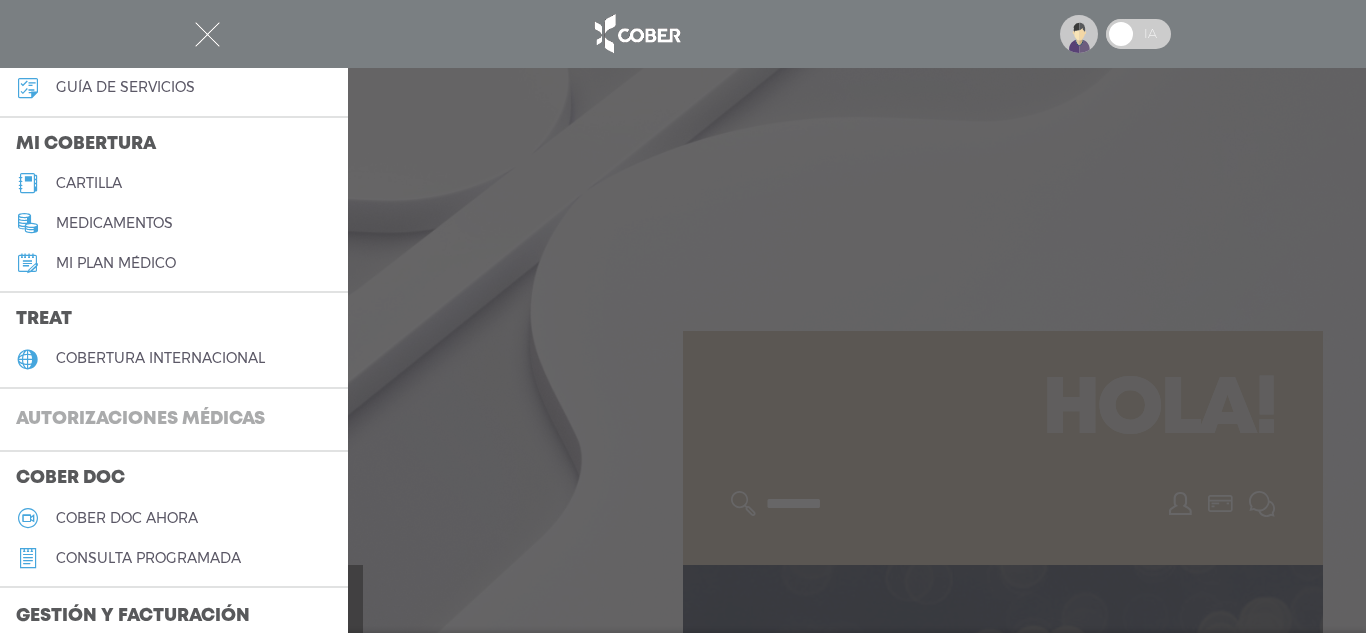 click on "Autorizaciones médicas" at bounding box center [140, 420] 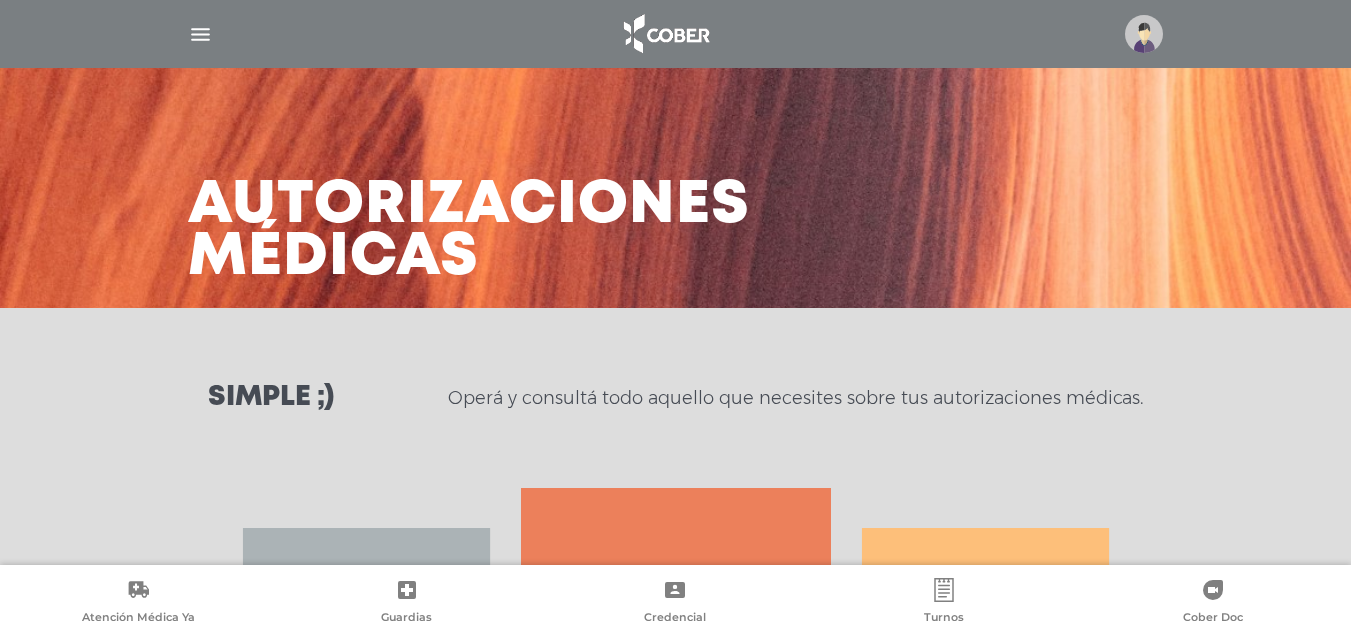 scroll, scrollTop: 371, scrollLeft: 0, axis: vertical 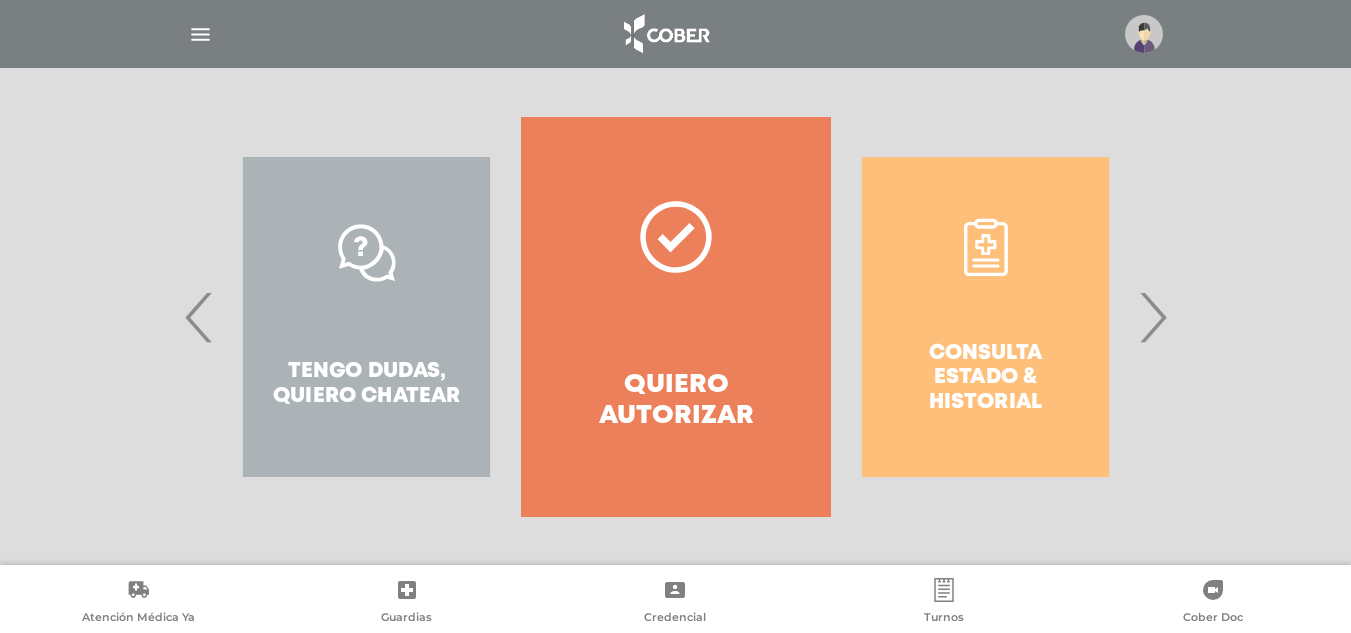 click on "Quiero autorizar" at bounding box center (675, 317) 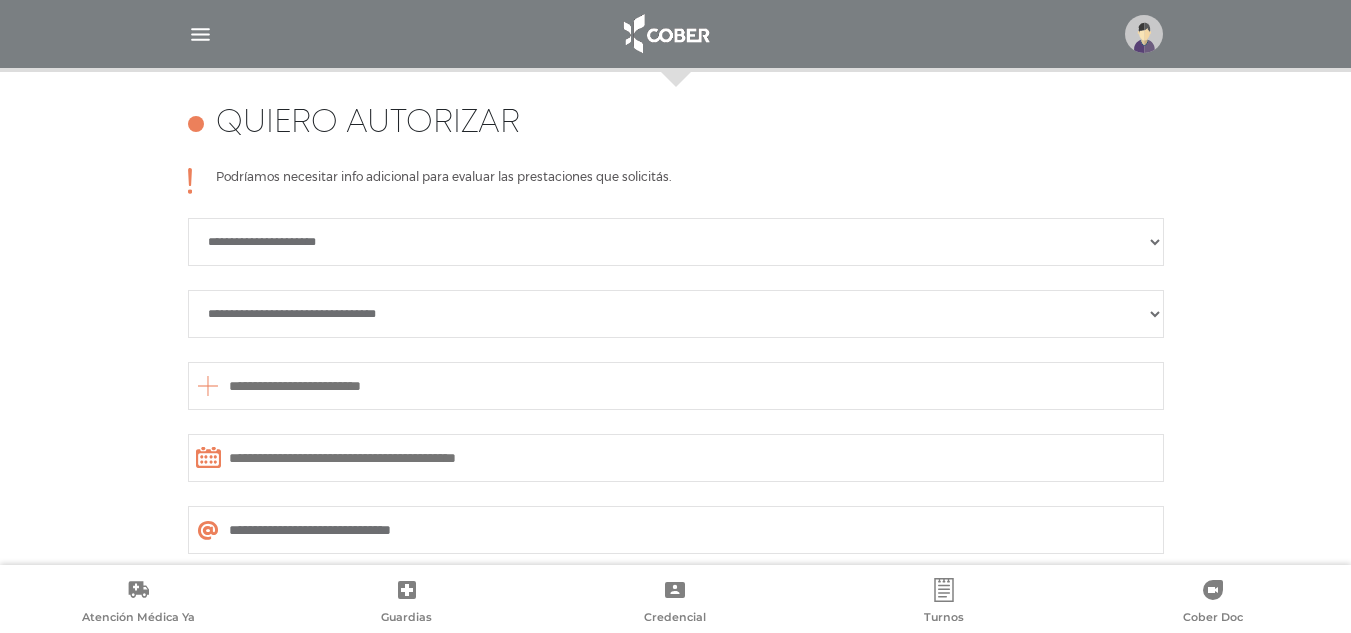 scroll, scrollTop: 888, scrollLeft: 0, axis: vertical 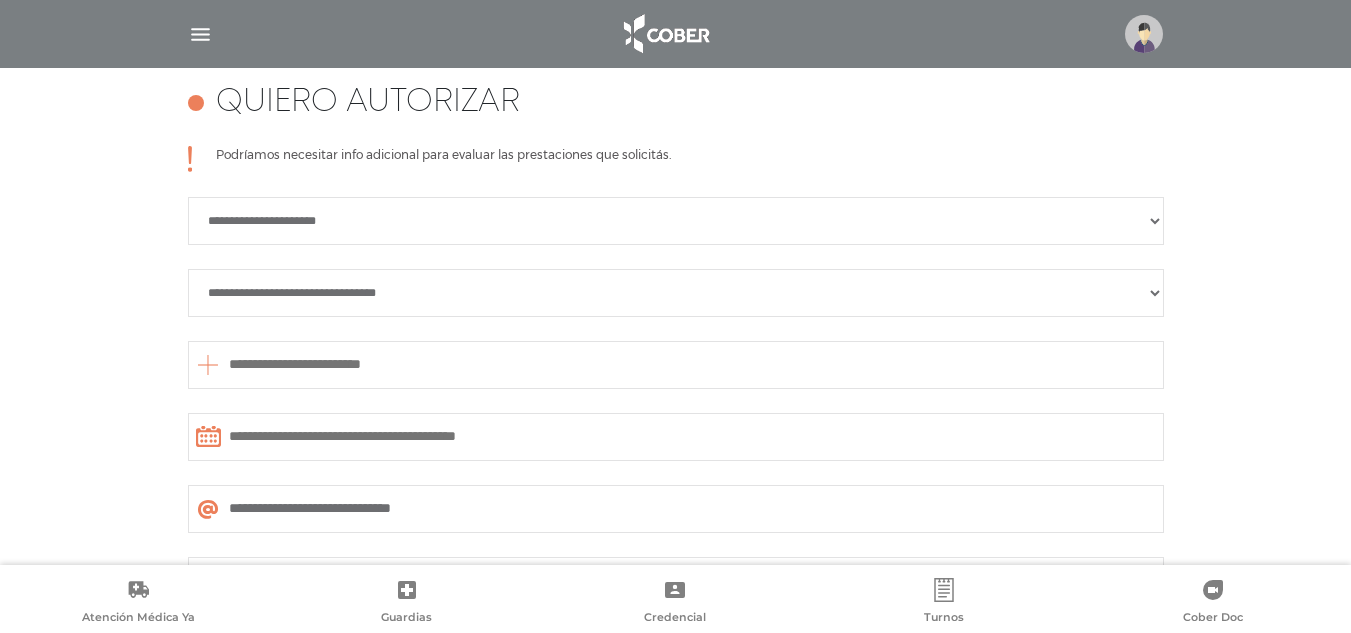 click on "**********" at bounding box center [676, 221] 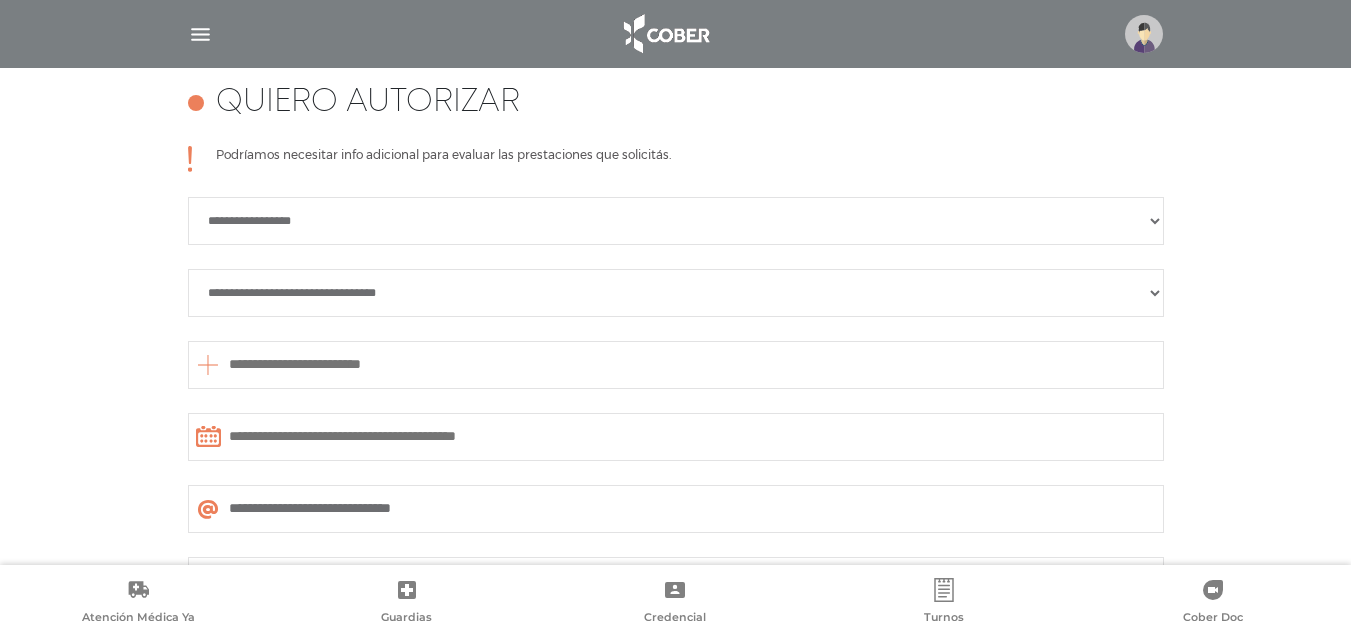 click on "**********" at bounding box center (676, 221) 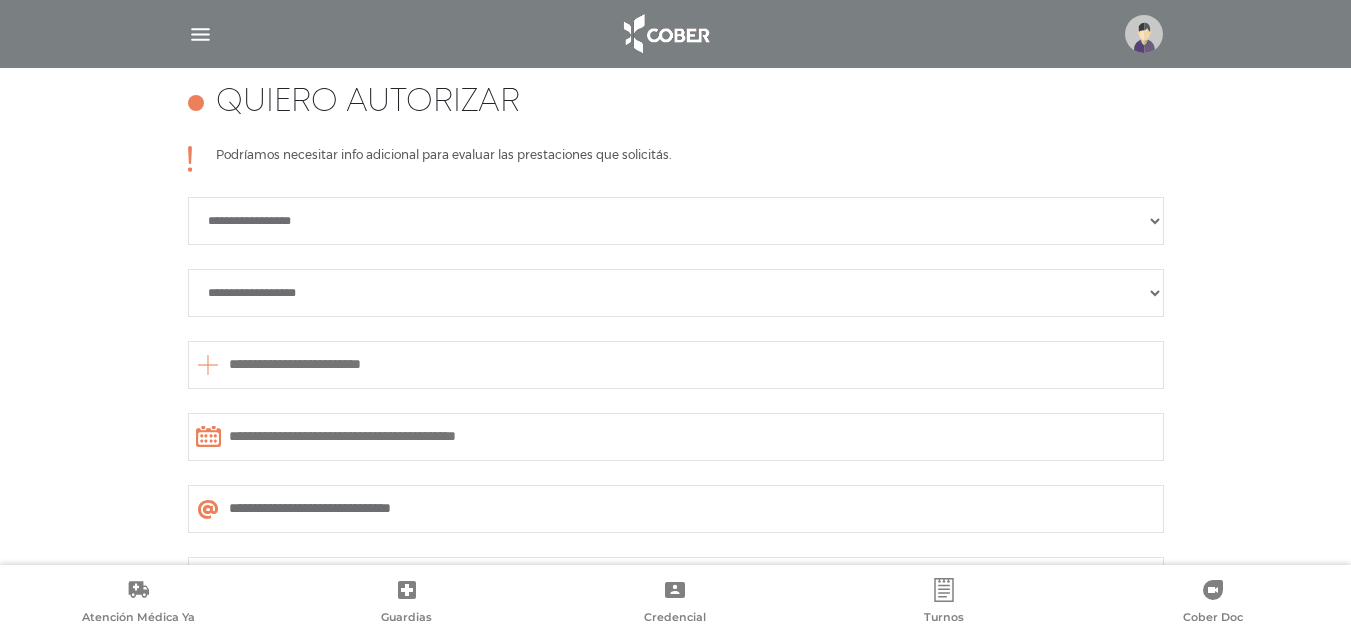 click on "**********" at bounding box center [676, 293] 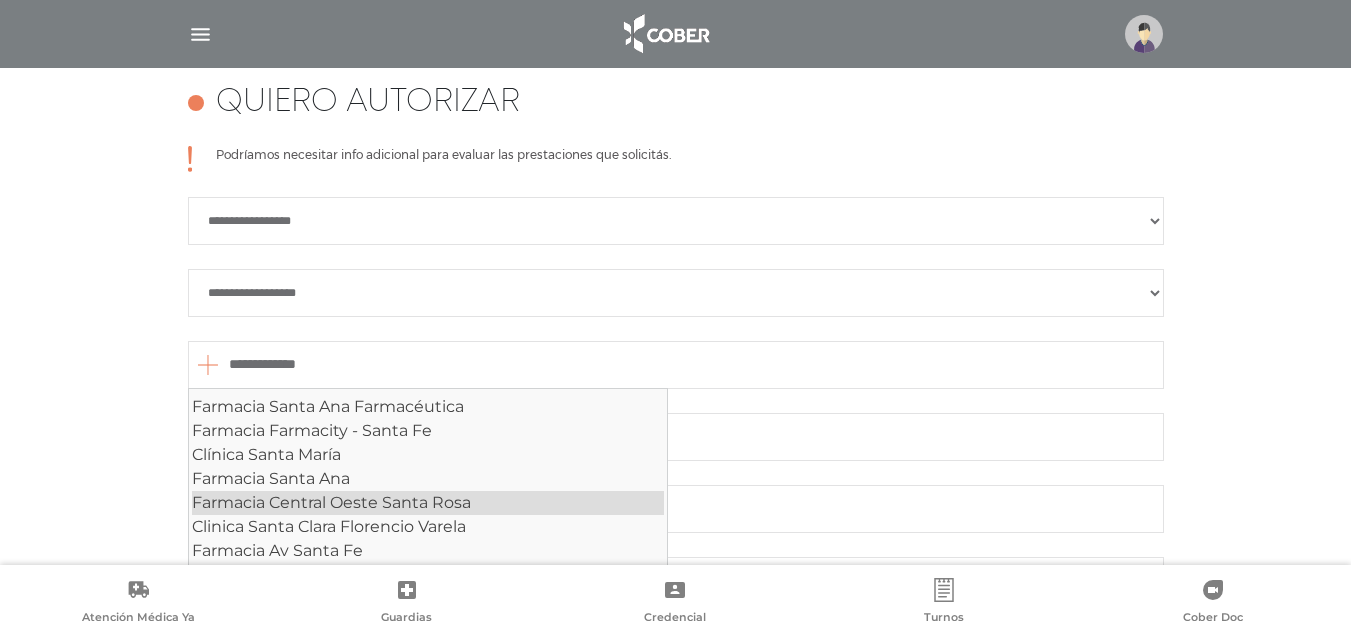 scroll, scrollTop: 106, scrollLeft: 0, axis: vertical 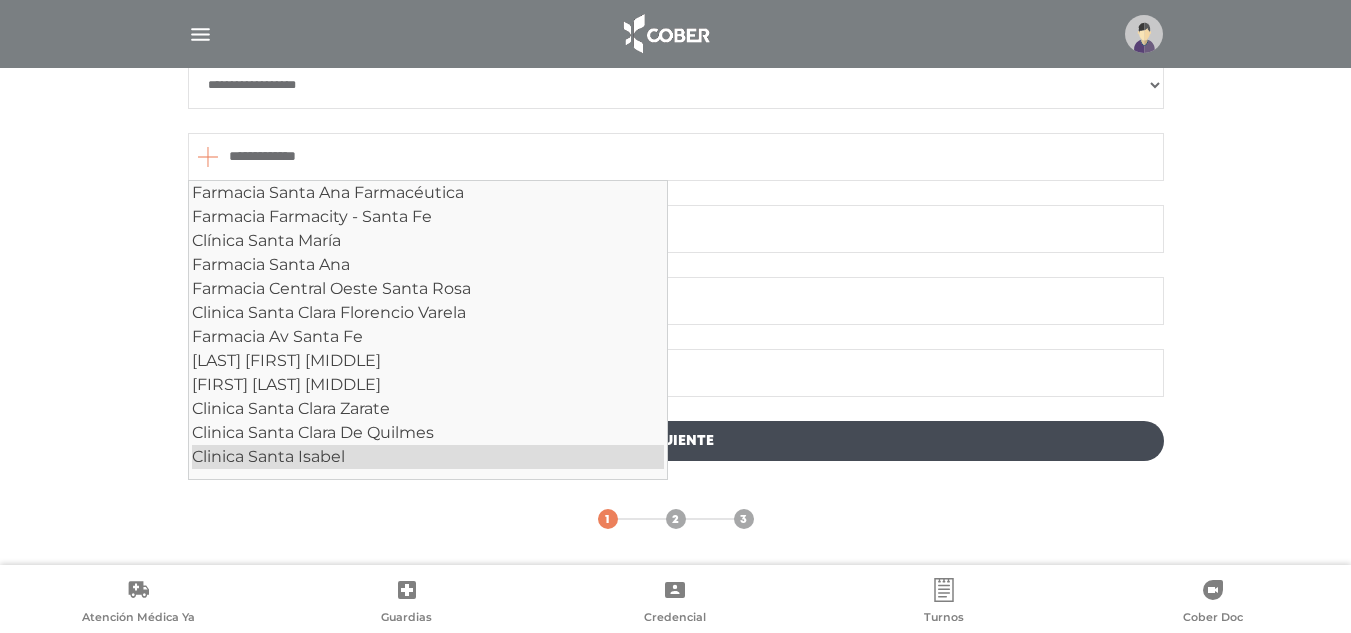 click on "Clinica Santa Isabel" at bounding box center (428, 457) 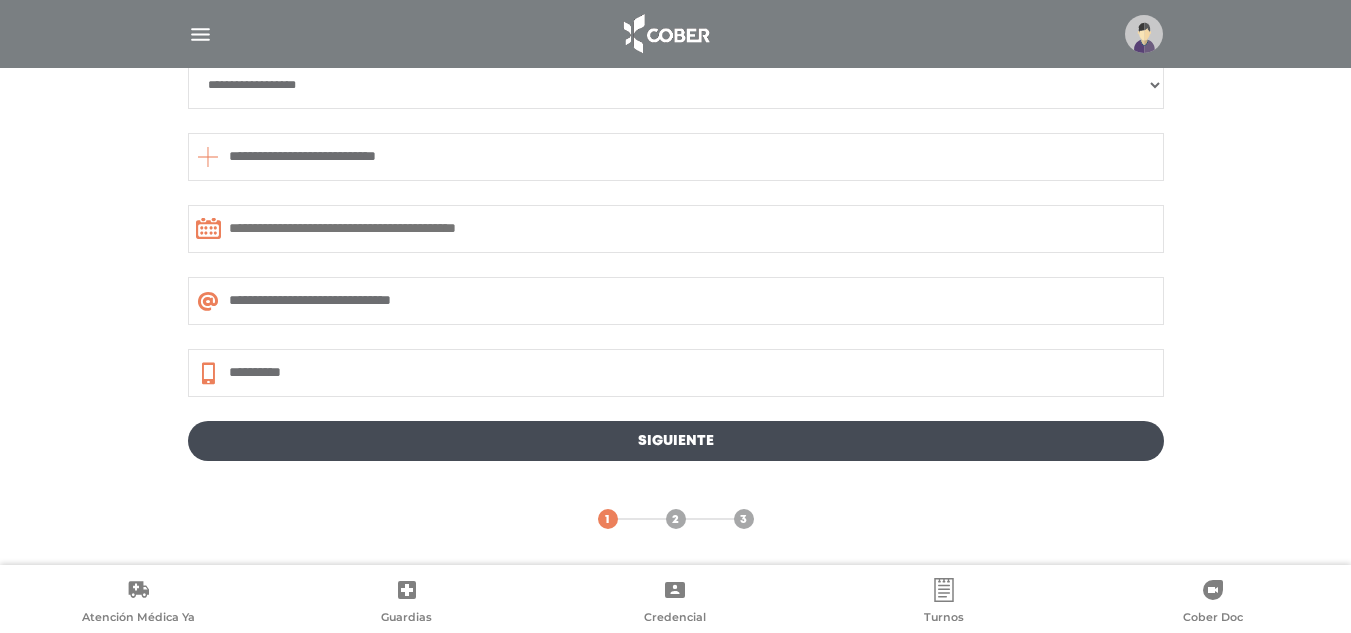 type on "**********" 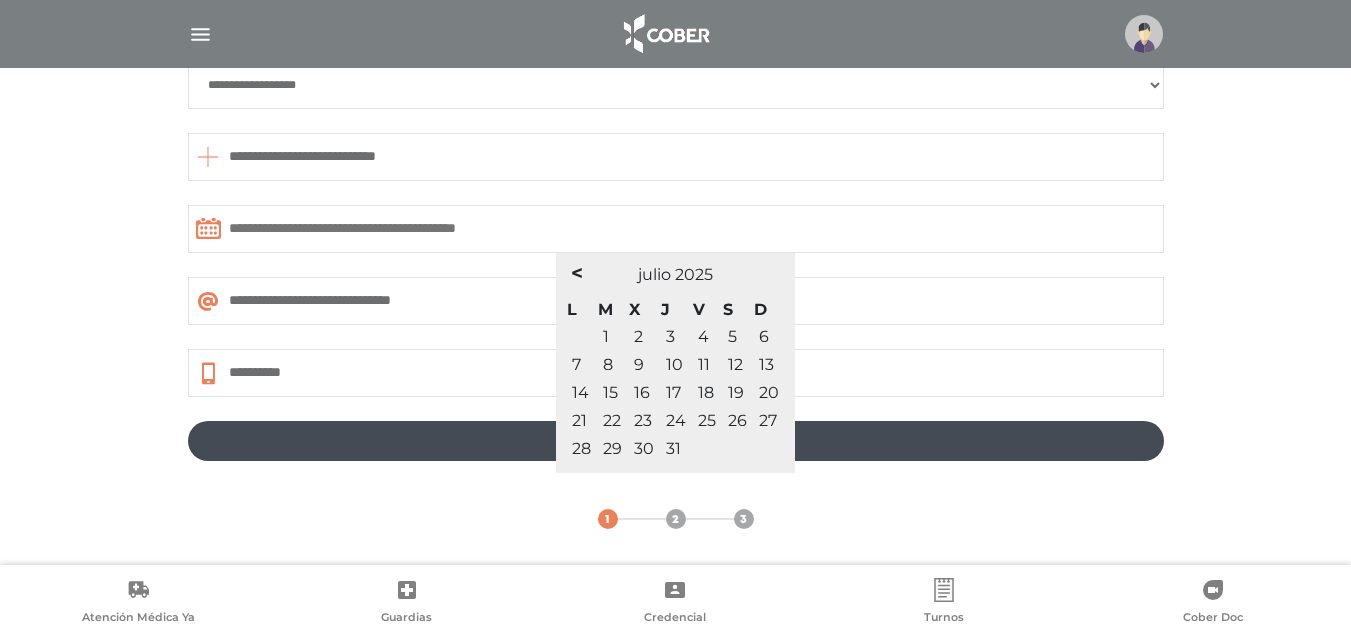 click on "2" at bounding box center [644, 337] 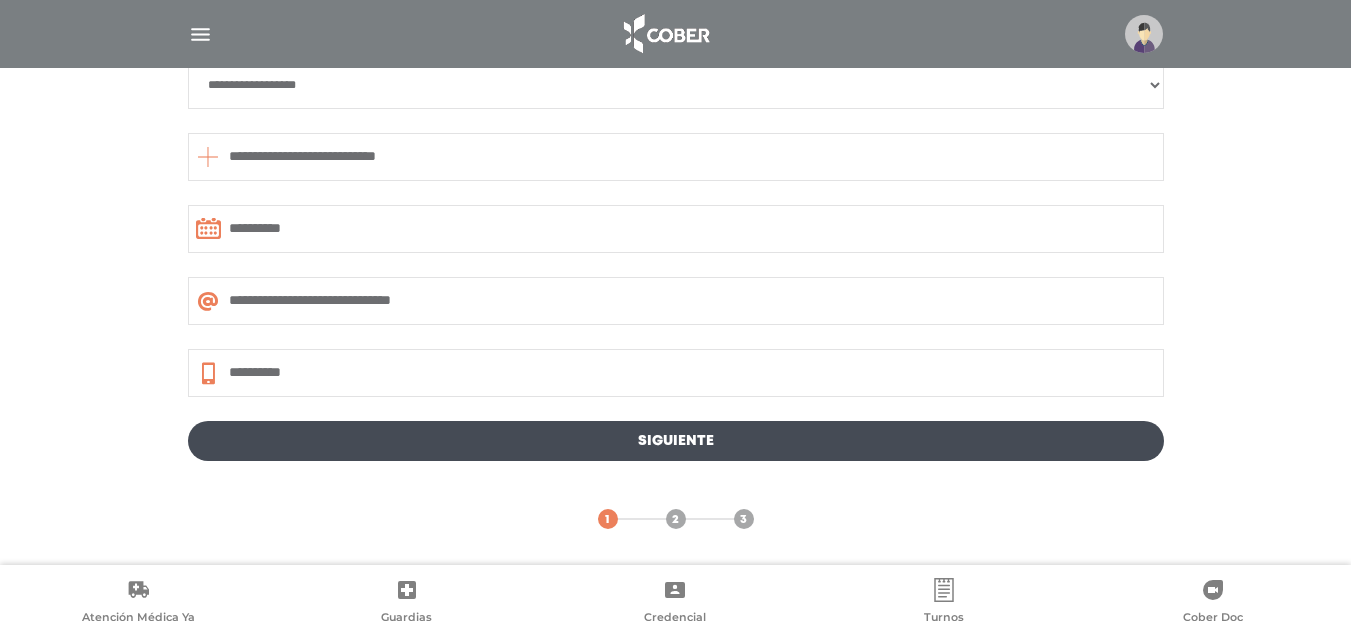 click on "**********" at bounding box center [676, 167] 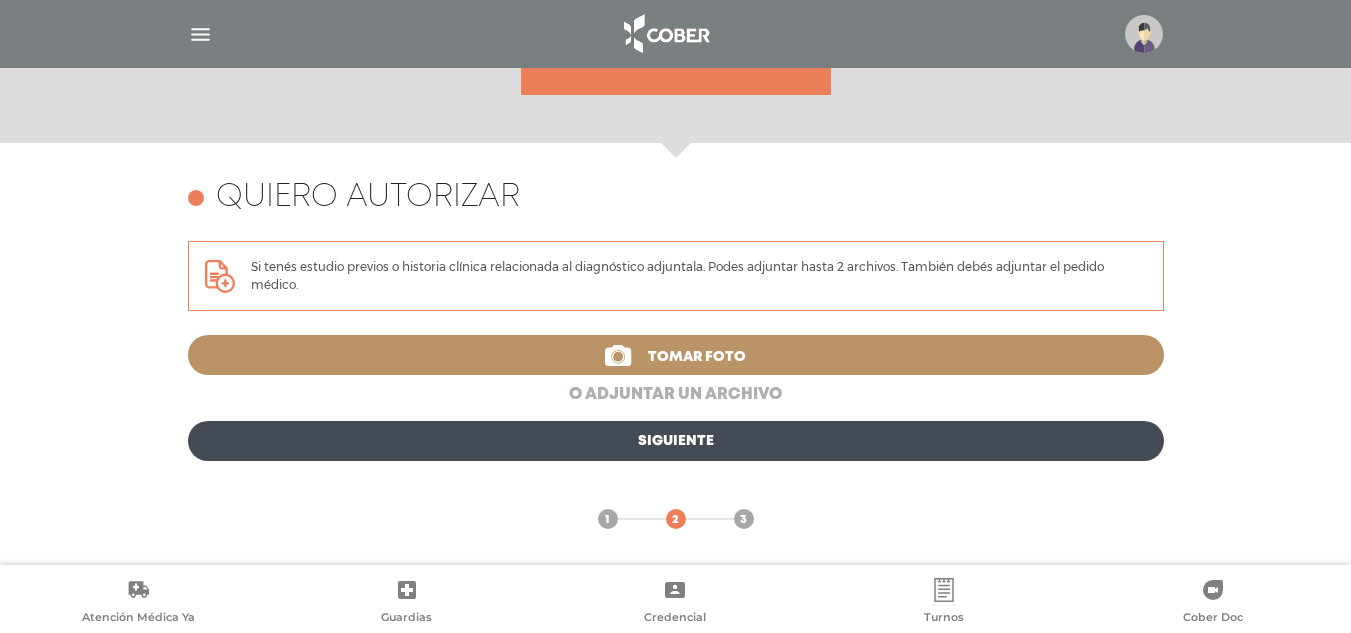 click on "o adjuntar un archivo" at bounding box center [676, 395] 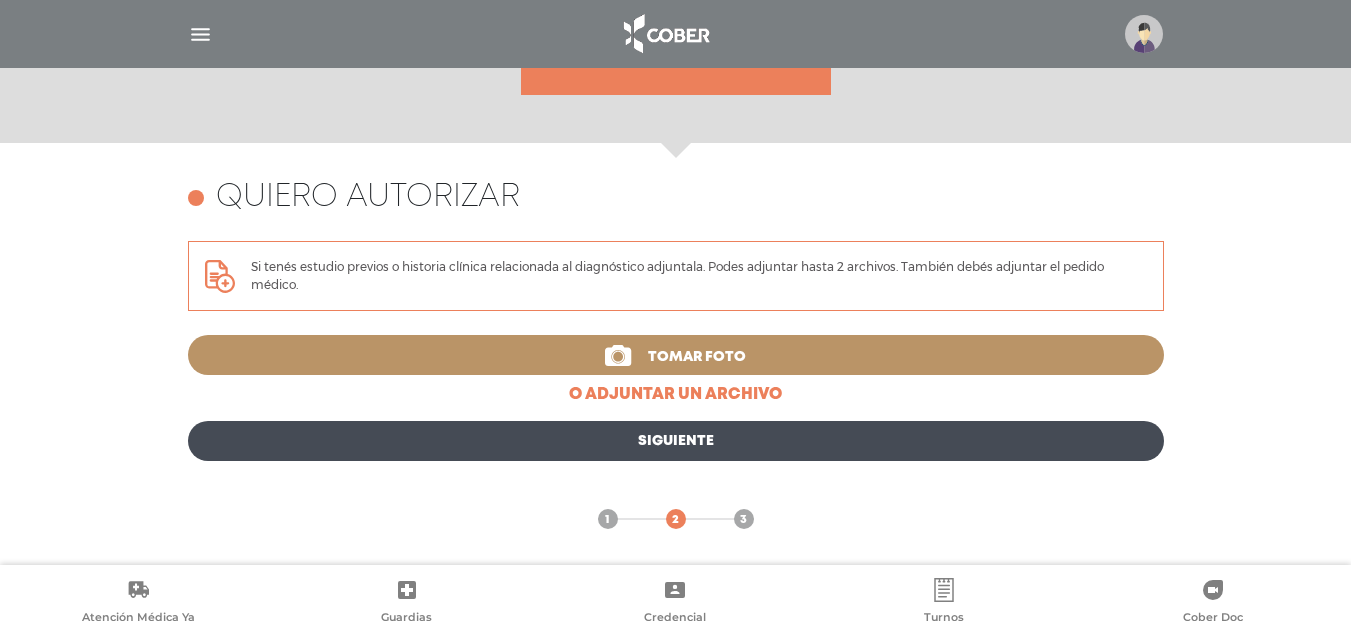 click on "1" at bounding box center (608, 519) 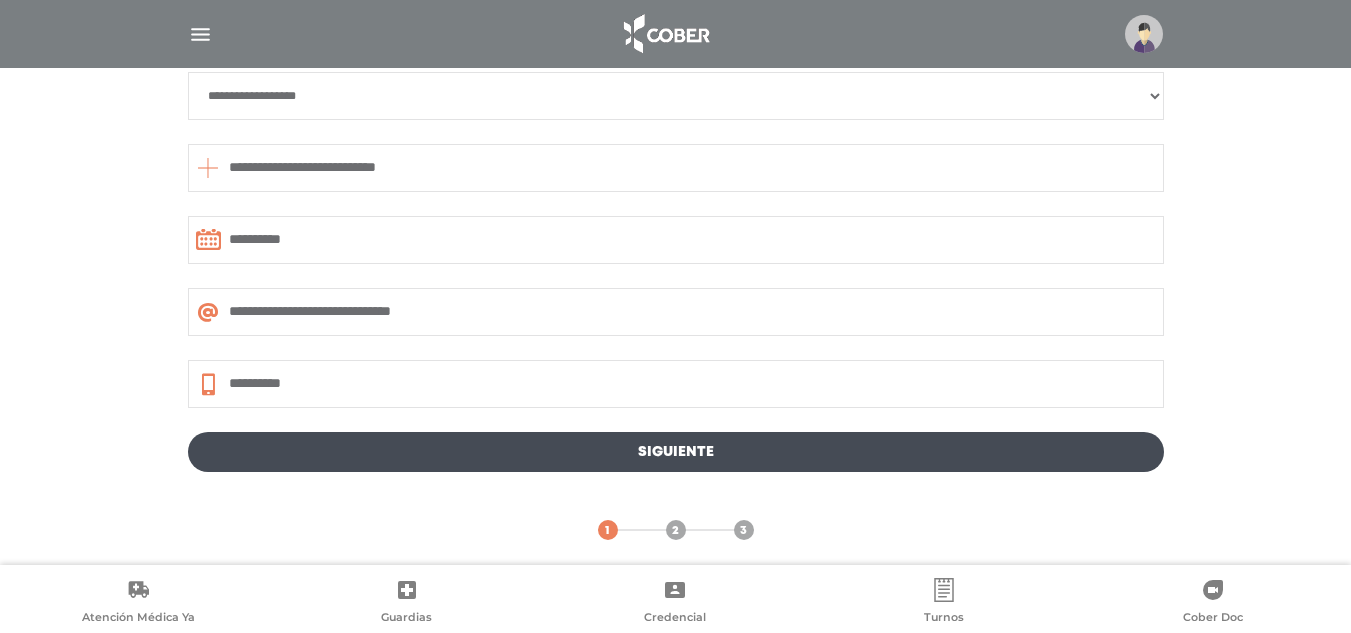 scroll, scrollTop: 1096, scrollLeft: 0, axis: vertical 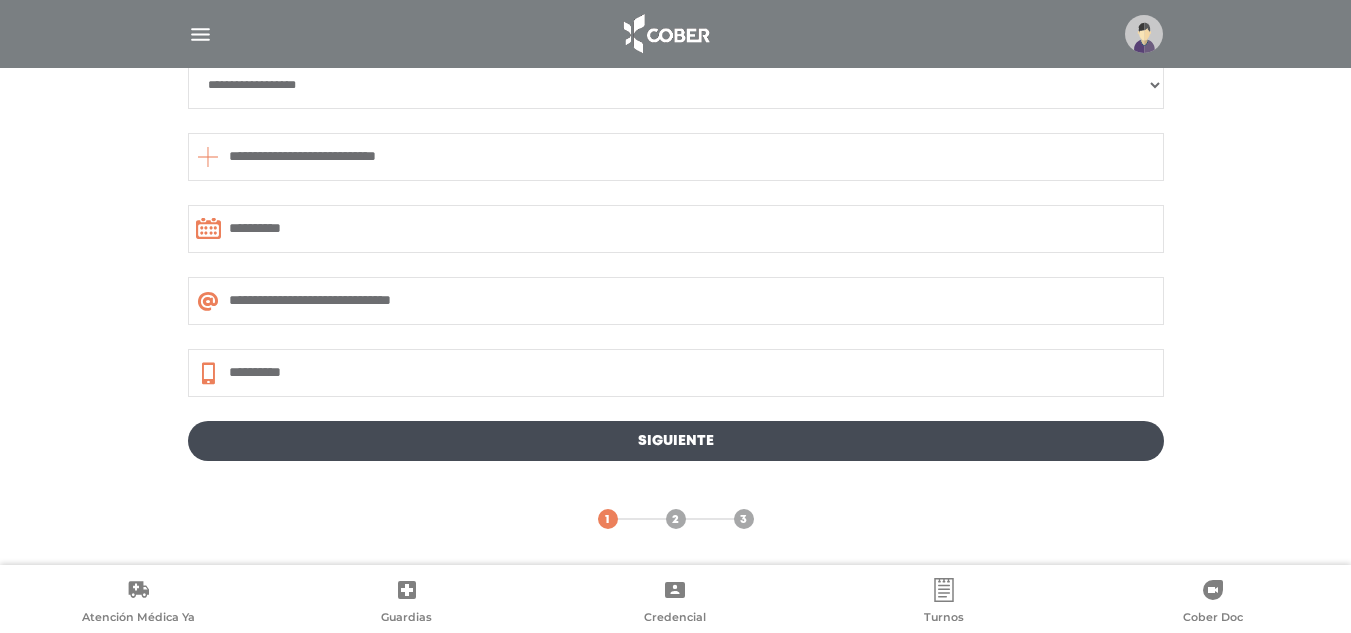 click on "**********" at bounding box center [676, 301] 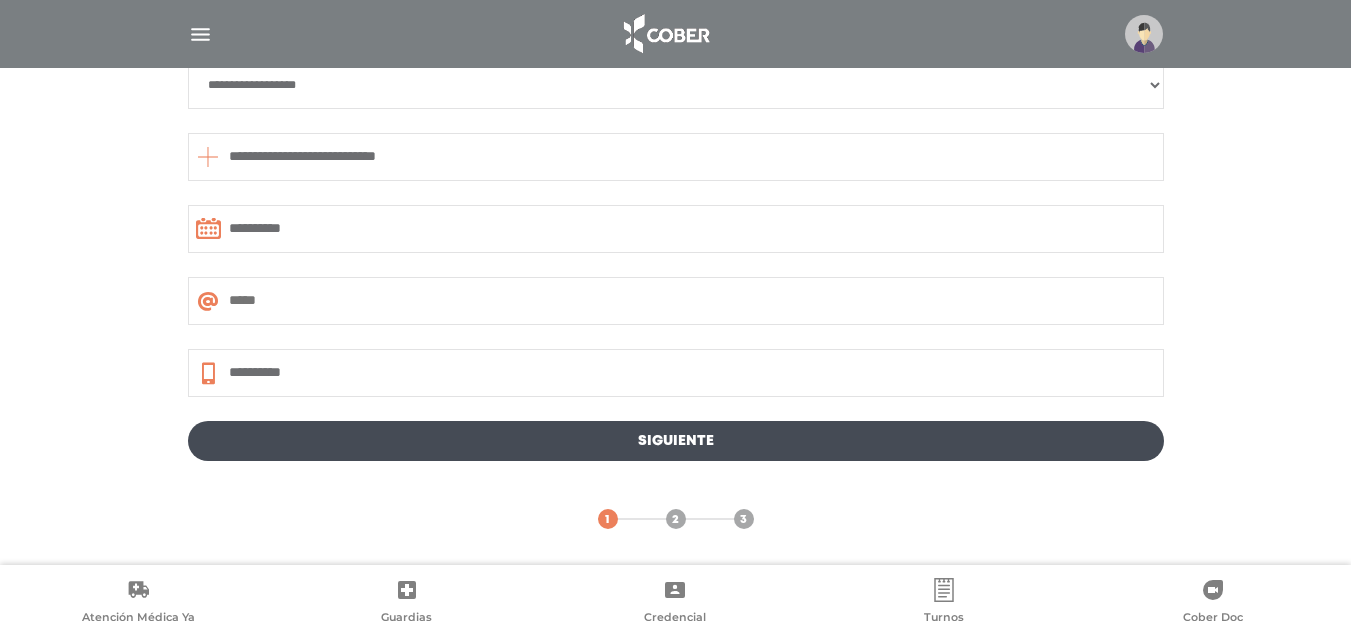 paste on "**********" 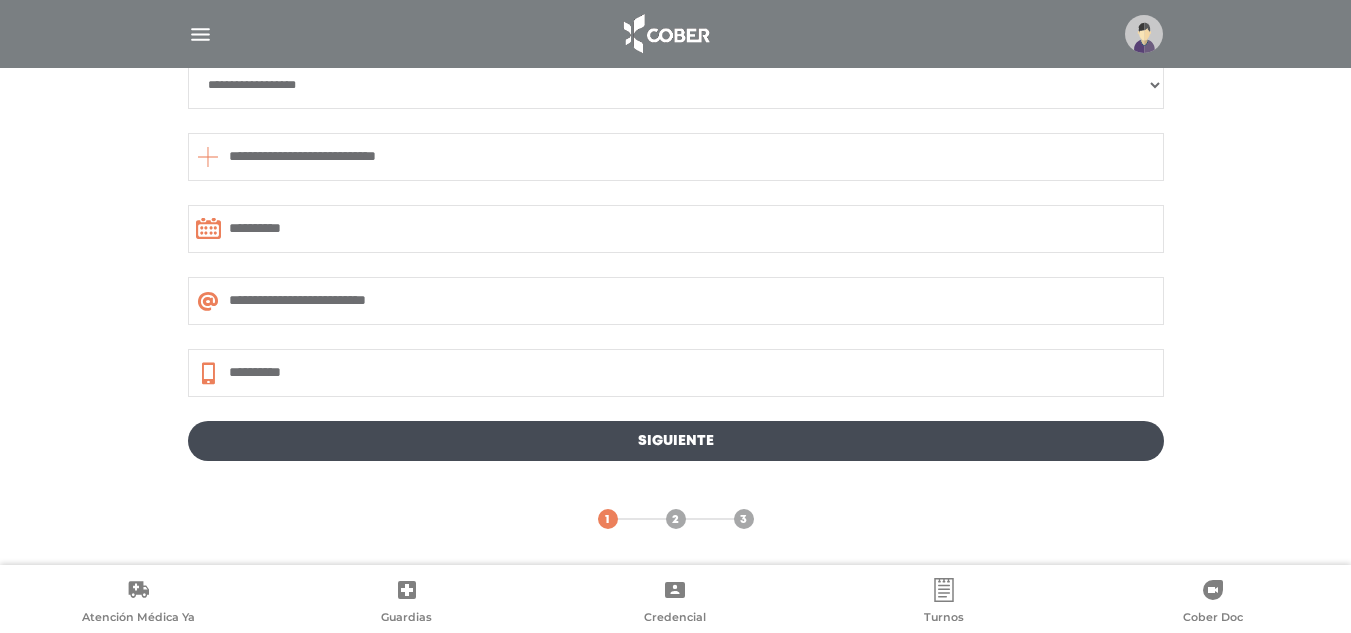 type on "**********" 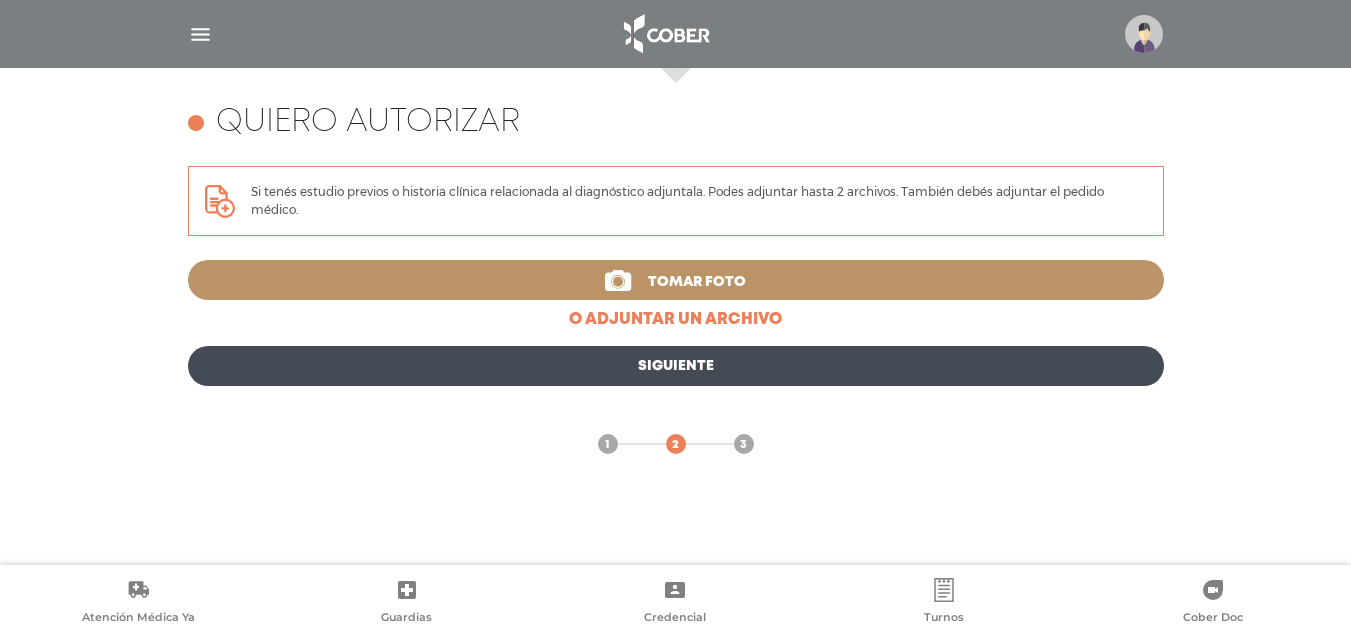 scroll, scrollTop: 793, scrollLeft: 0, axis: vertical 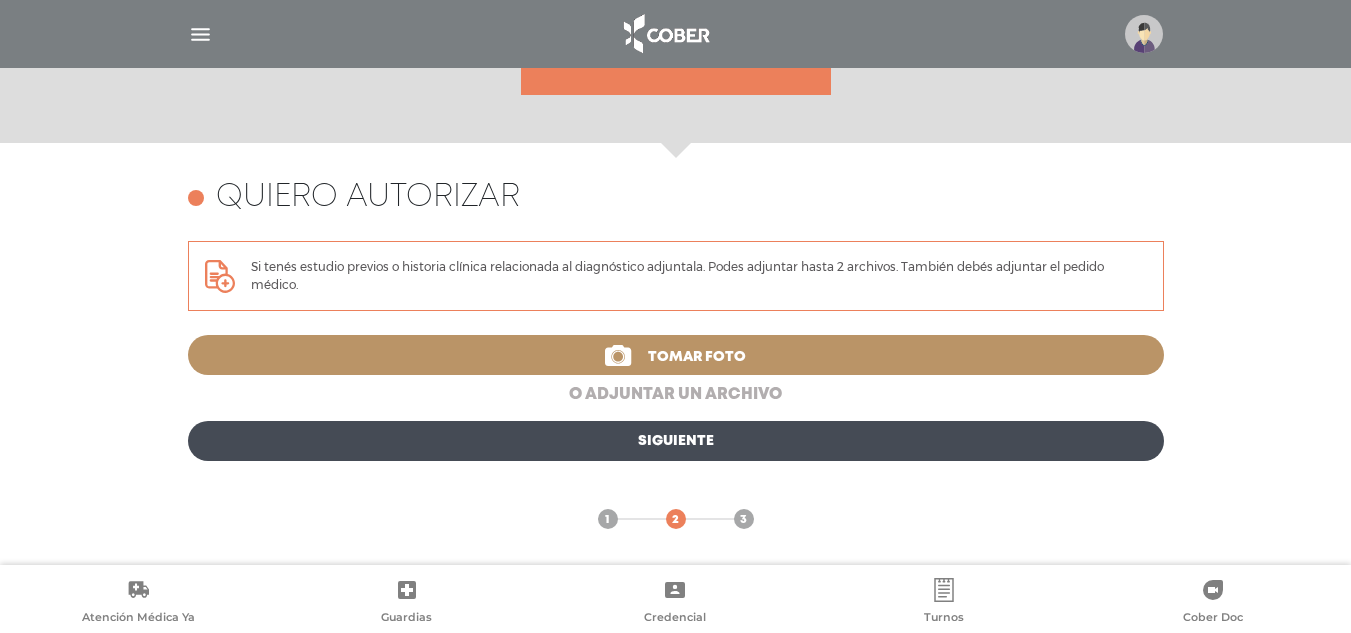 click on "o adjuntar un archivo" at bounding box center [676, 395] 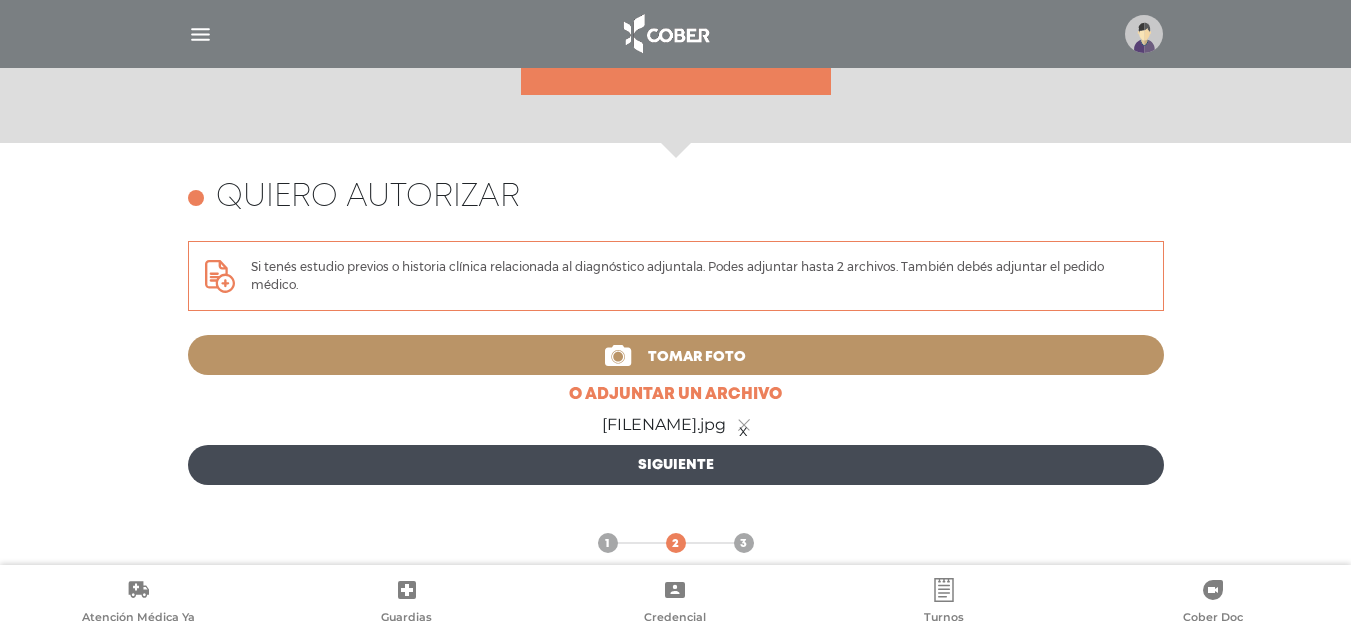 click on "Siguiente" at bounding box center (676, 465) 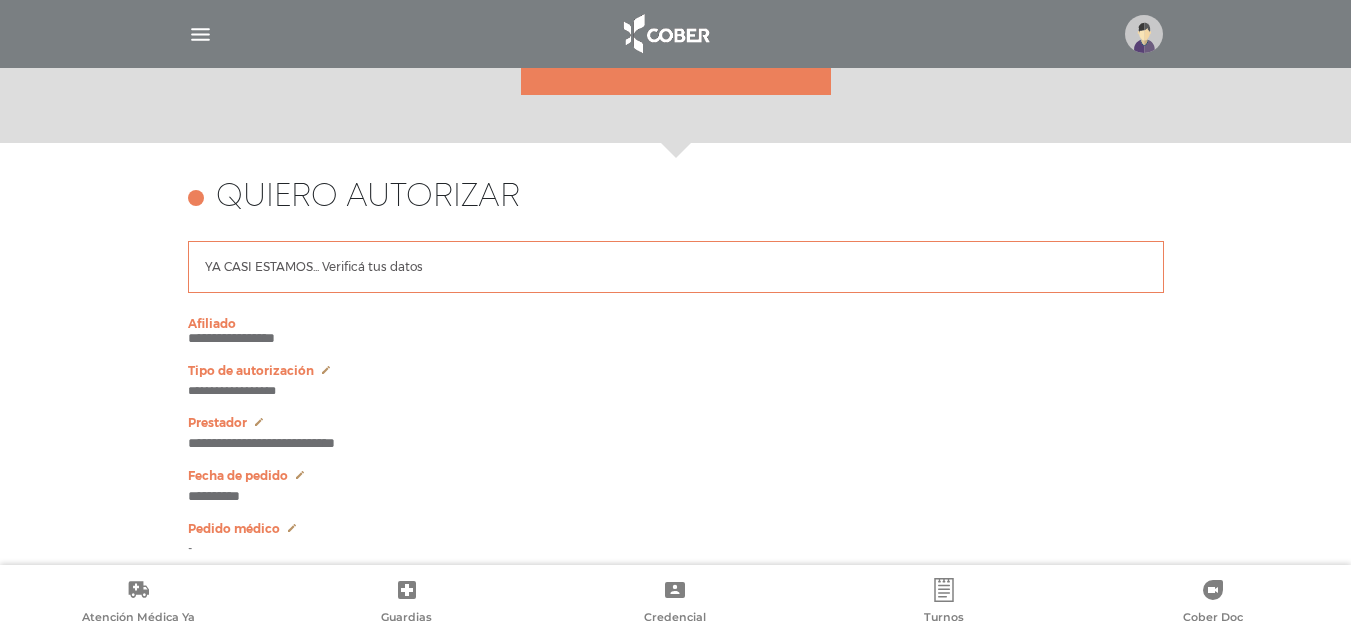 scroll, scrollTop: 1193, scrollLeft: 0, axis: vertical 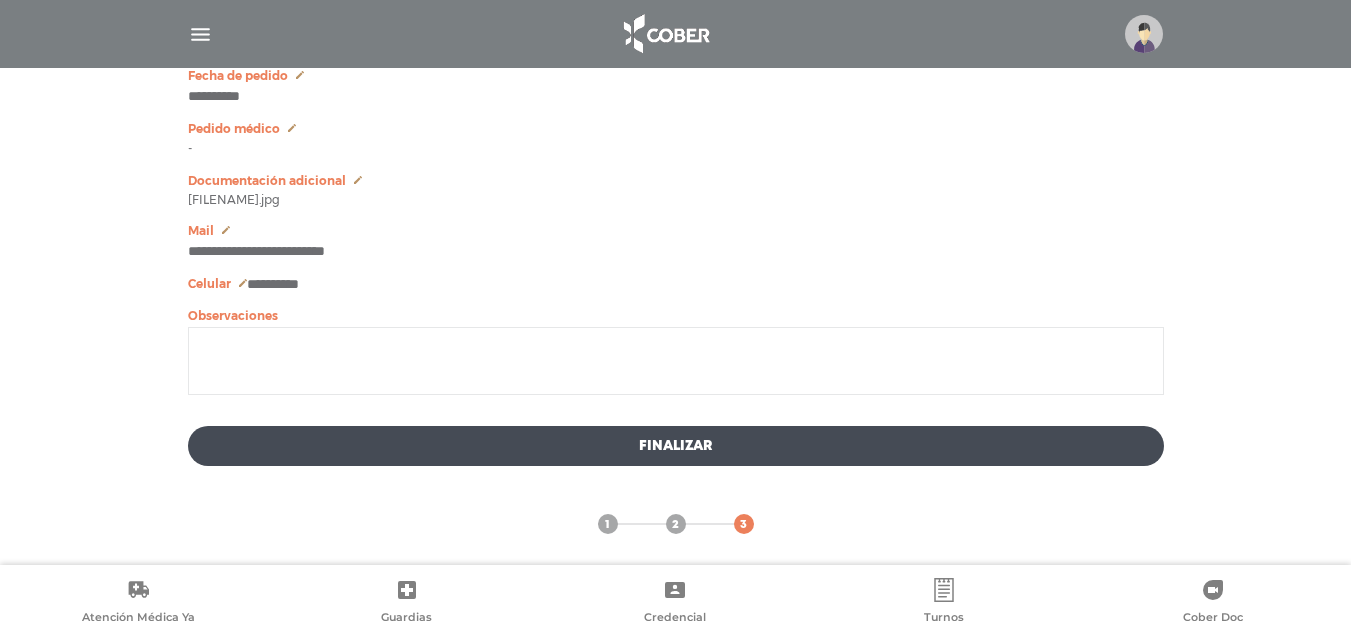 click on "Finalizar" at bounding box center (676, 446) 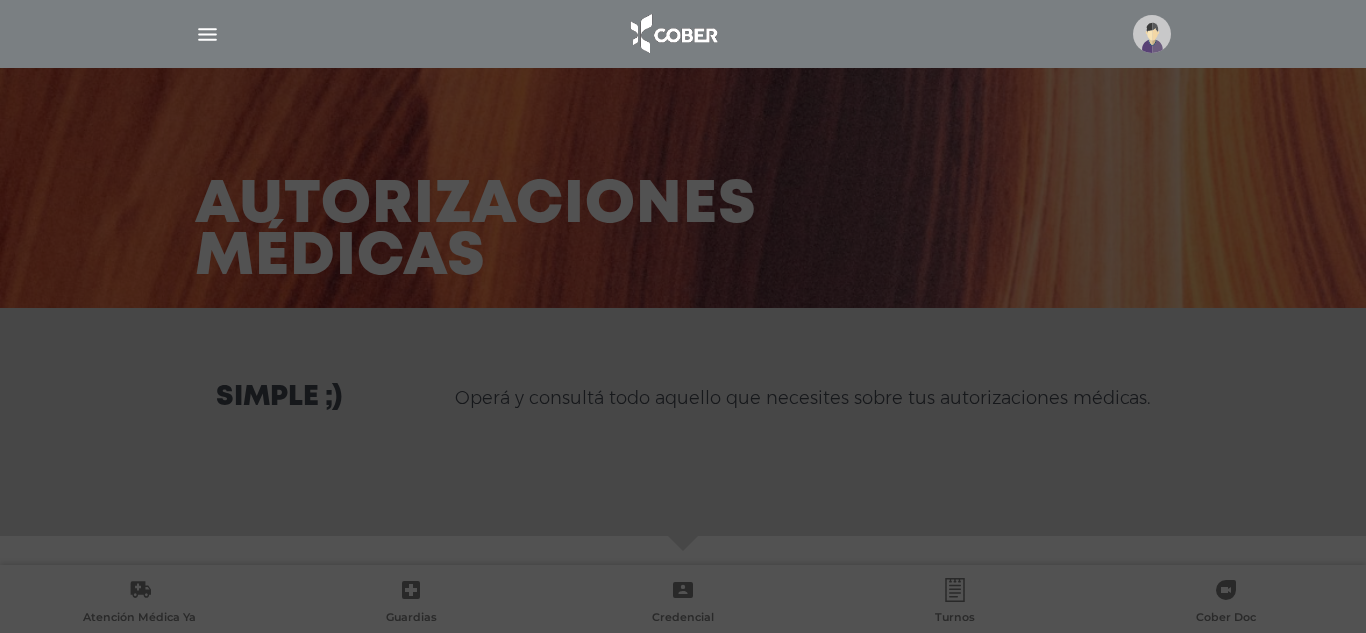 scroll, scrollTop: 0, scrollLeft: 0, axis: both 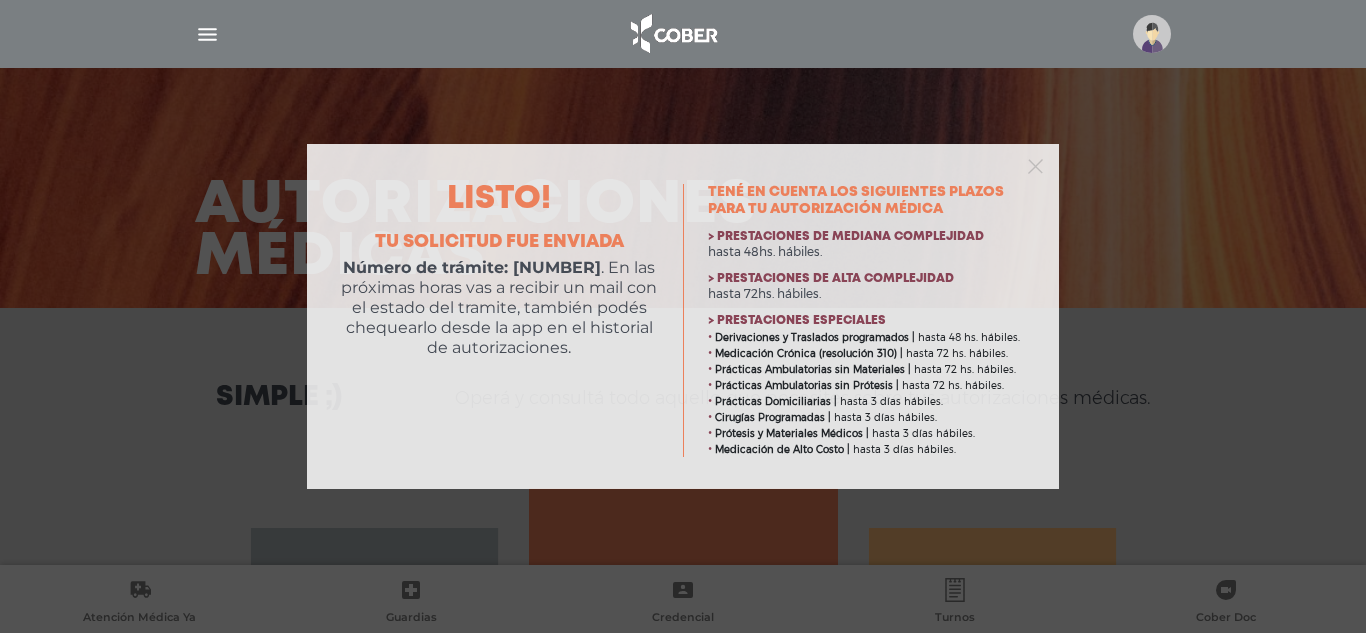 click on "Número de trámite: [NUMBER]" at bounding box center [472, 267] 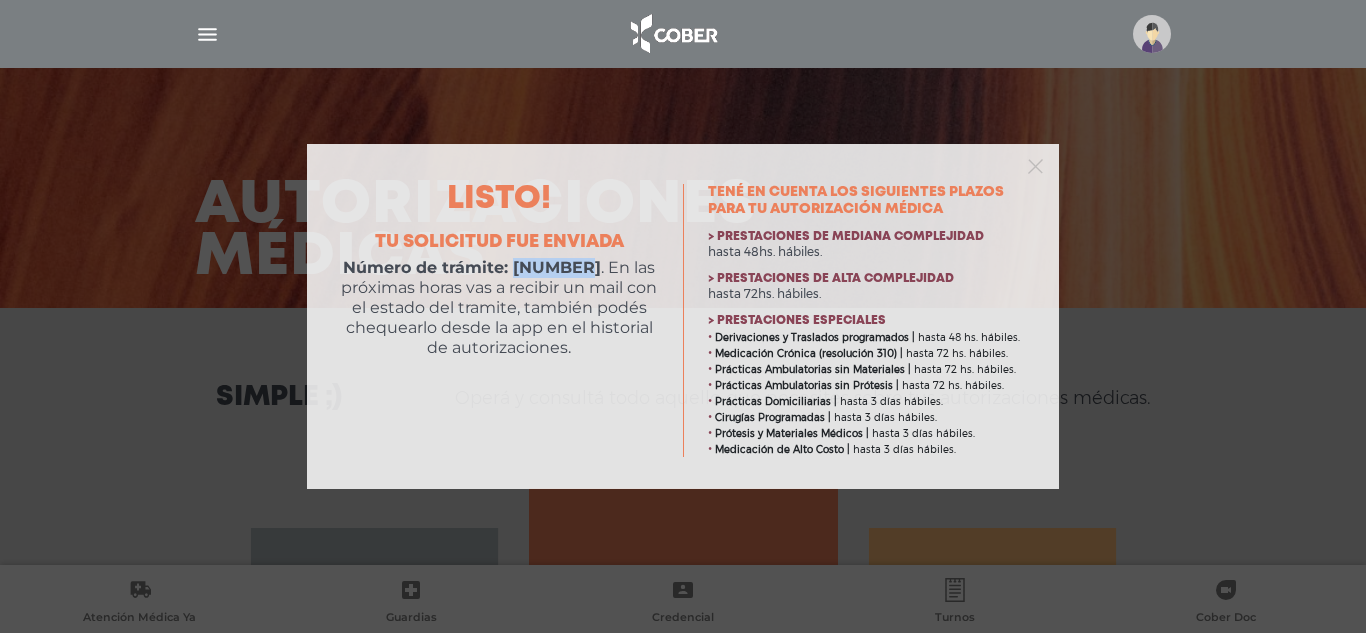 click on "Número de trámite: [NUMBER]" at bounding box center [472, 267] 